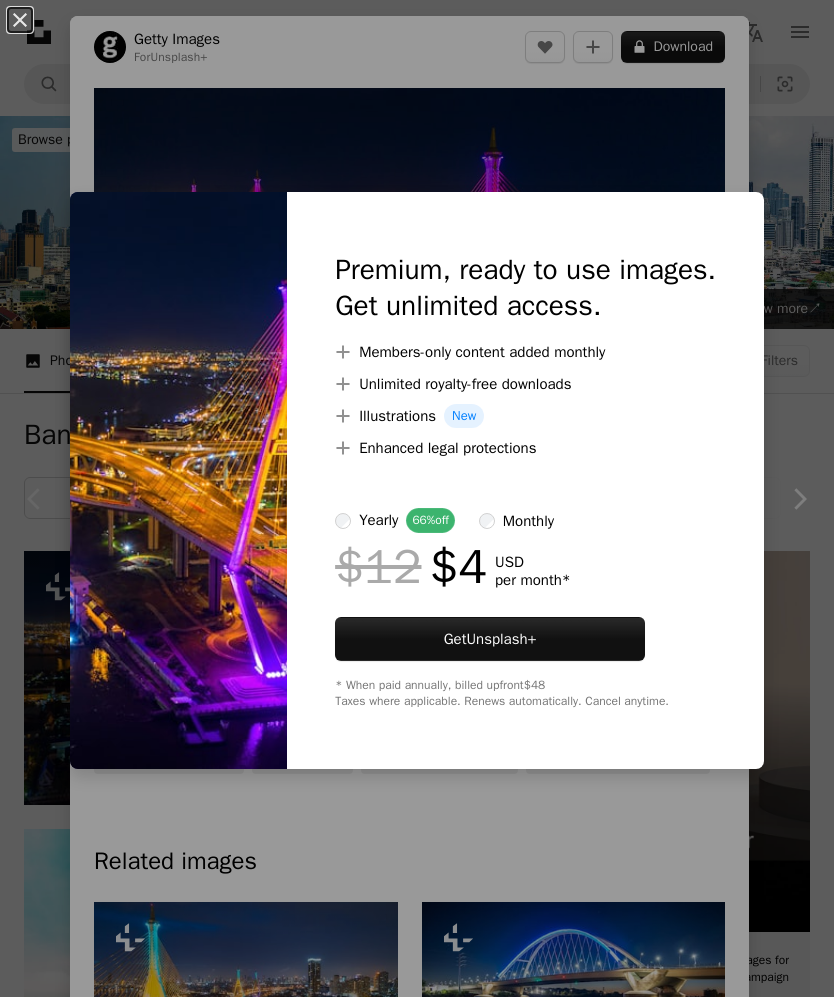 scroll, scrollTop: 0, scrollLeft: 0, axis: both 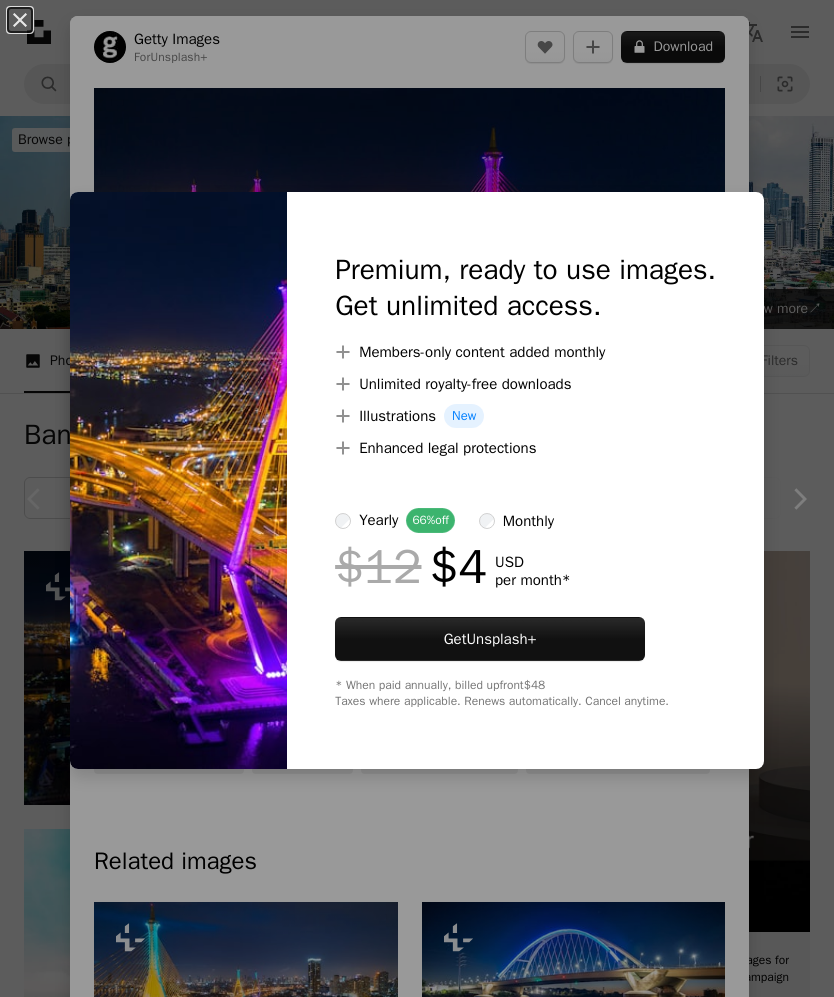 click on "An X shape Premium, ready to use images. Get unlimited access. A plus sign Members-only content added monthly A plus sign Unlimited royalty-free downloads A plus sign Illustrations  New A plus sign Enhanced legal protections yearly 66%  off monthly $12   $4 USD per month * Get  Unsplash+ * When paid annually, billed upfront  $48 Taxes where applicable. Renews automatically. Cancel anytime." at bounding box center [417, 498] 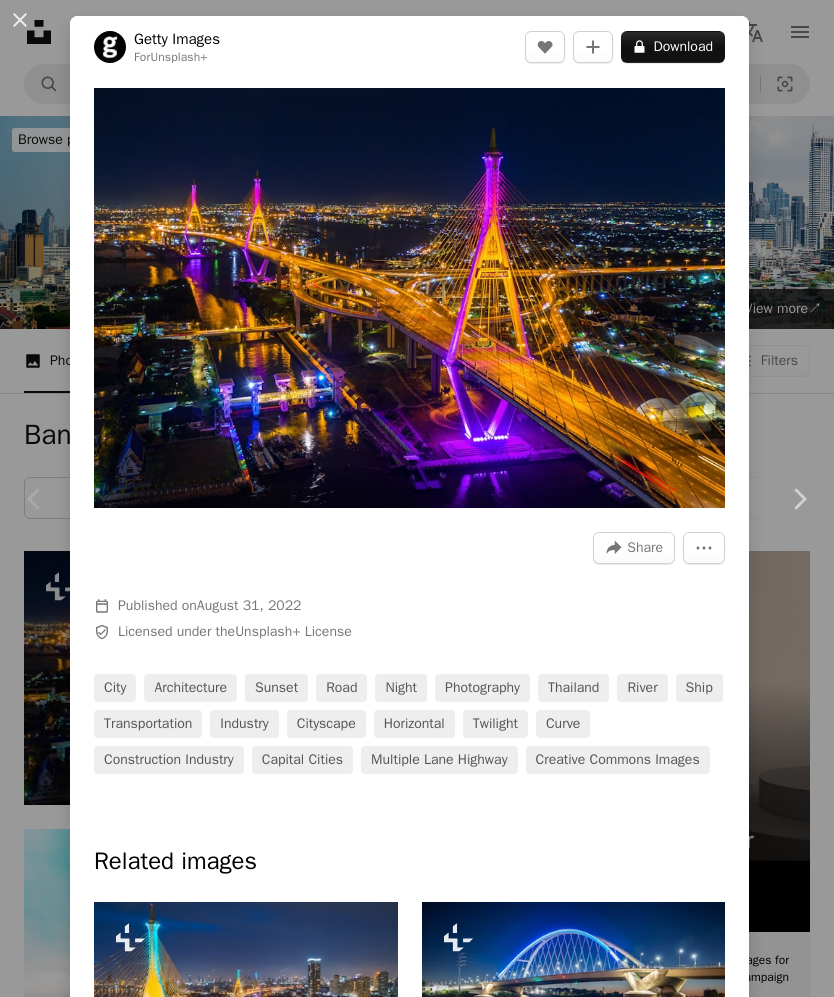 click on "An X shape" at bounding box center [20, 20] 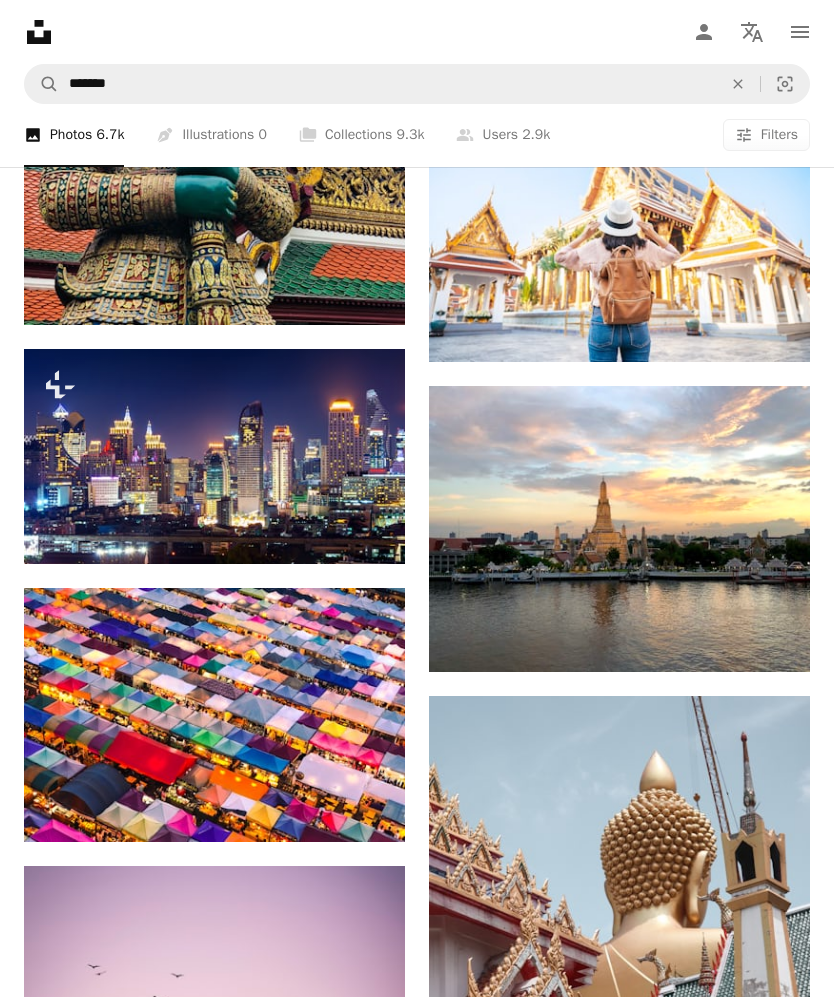 scroll, scrollTop: 2949, scrollLeft: 0, axis: vertical 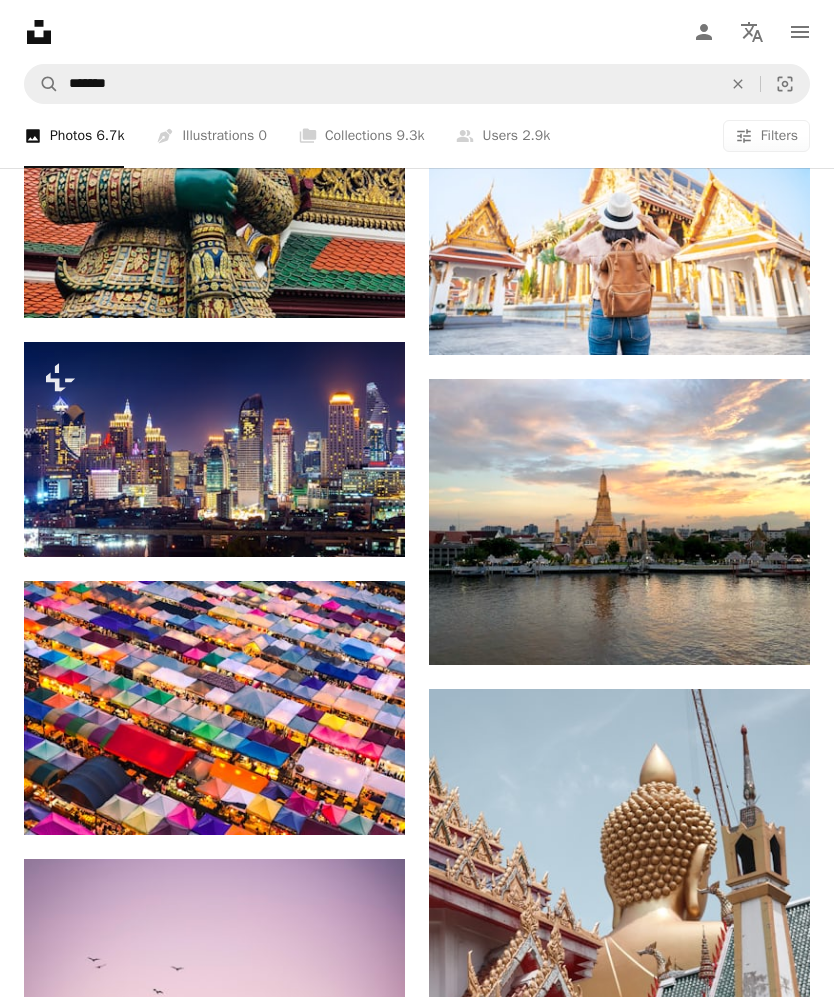 click on "A lock Download" at bounding box center [334, 521] 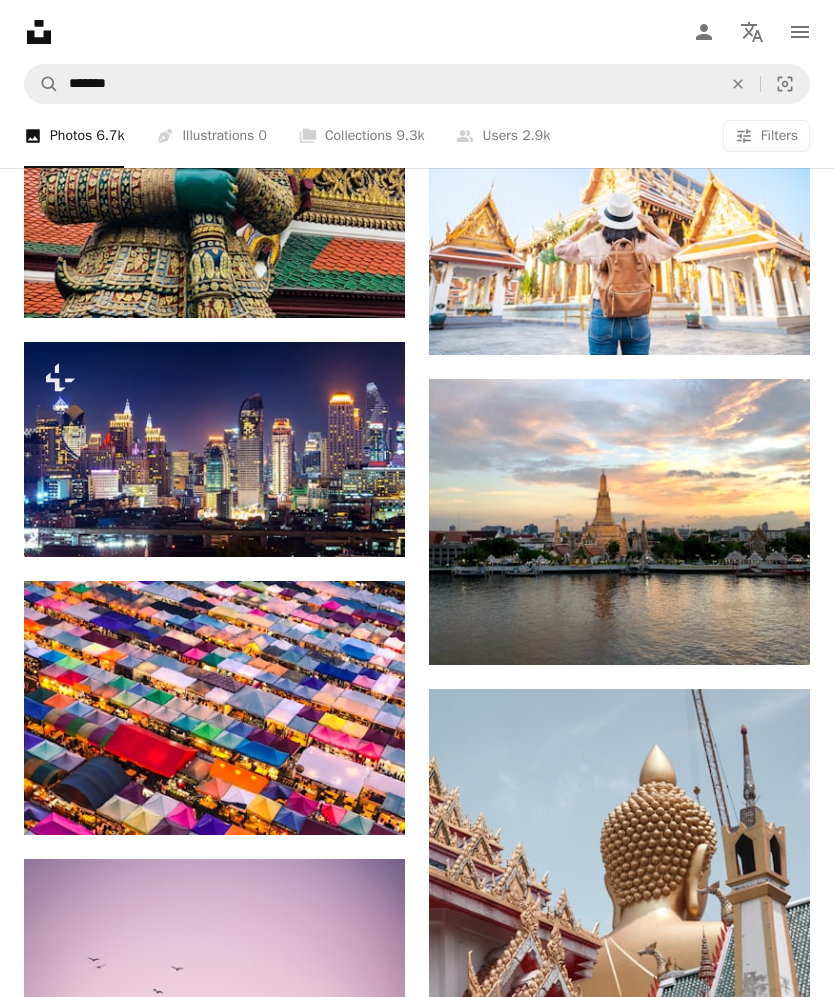 click on "An X shape Premium, ready to use images. Get unlimited access. A plus sign Members-only content added monthly A plus sign Unlimited royalty-free downloads A plus sign Illustrations  New A plus sign Enhanced legal protections yearly 66%  off monthly $12   $4 USD per month * Get  Unsplash+ * When paid annually, billed upfront  $48 Taxes where applicable. Renews automatically. Cancel anytime." at bounding box center [417, 6016] 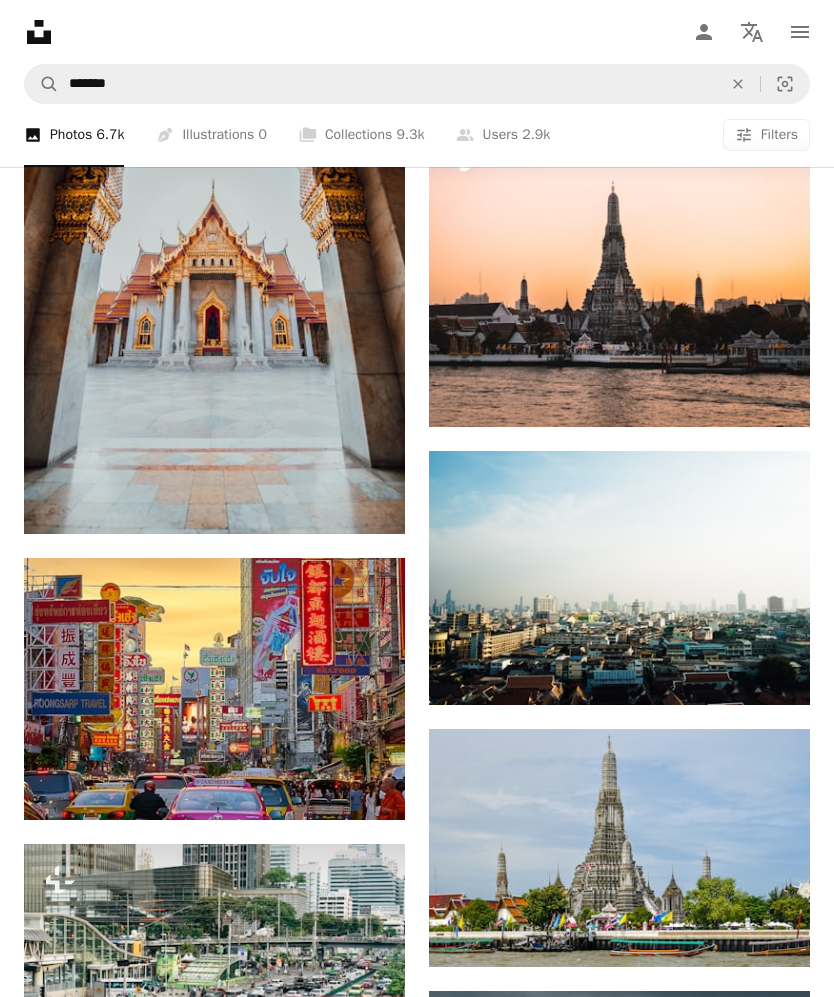 scroll, scrollTop: 5739, scrollLeft: 0, axis: vertical 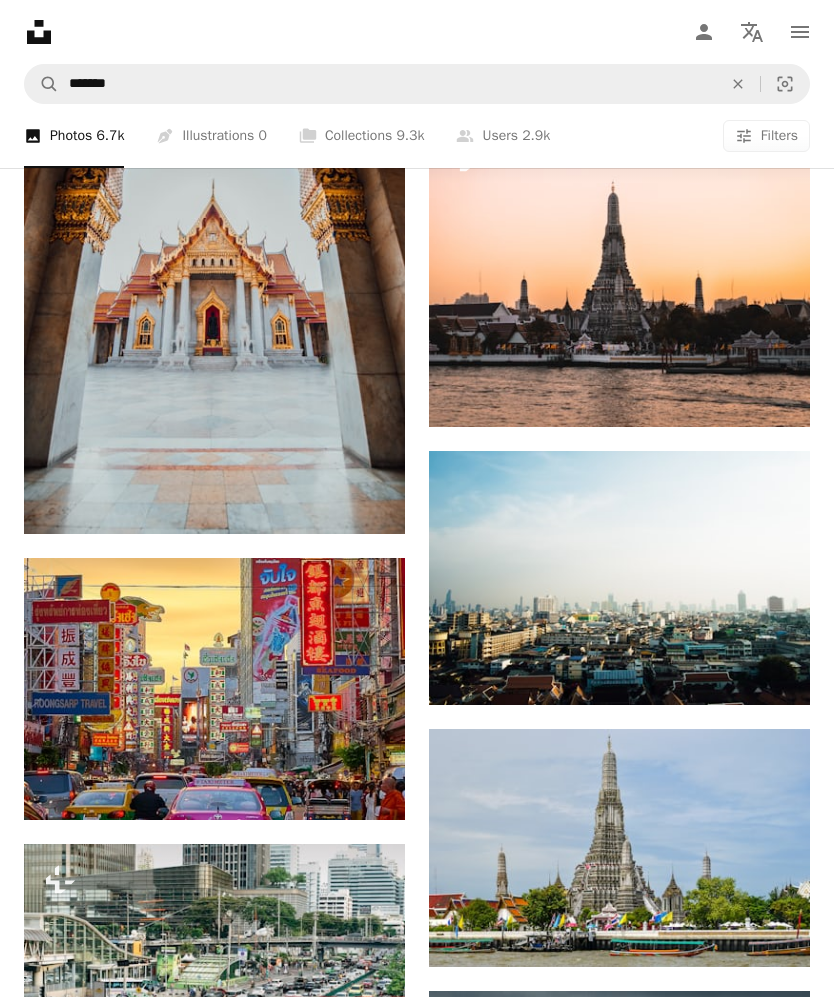 click at bounding box center [619, 578] 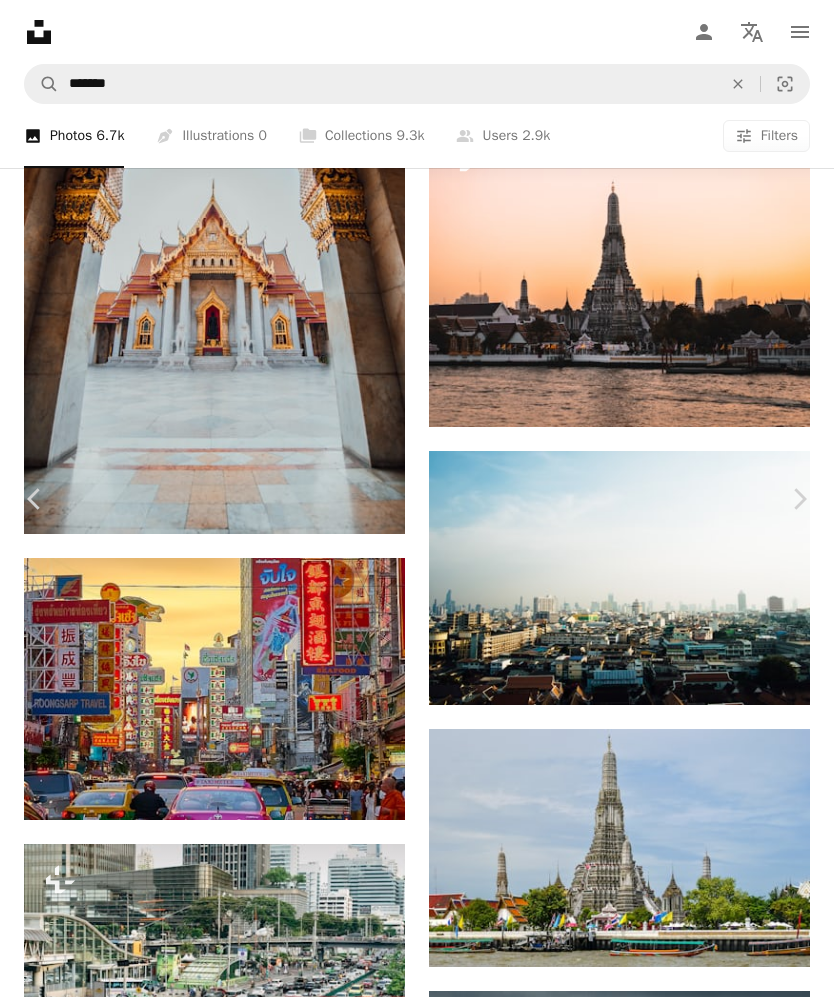 click on "An X shape" at bounding box center [20, 20] 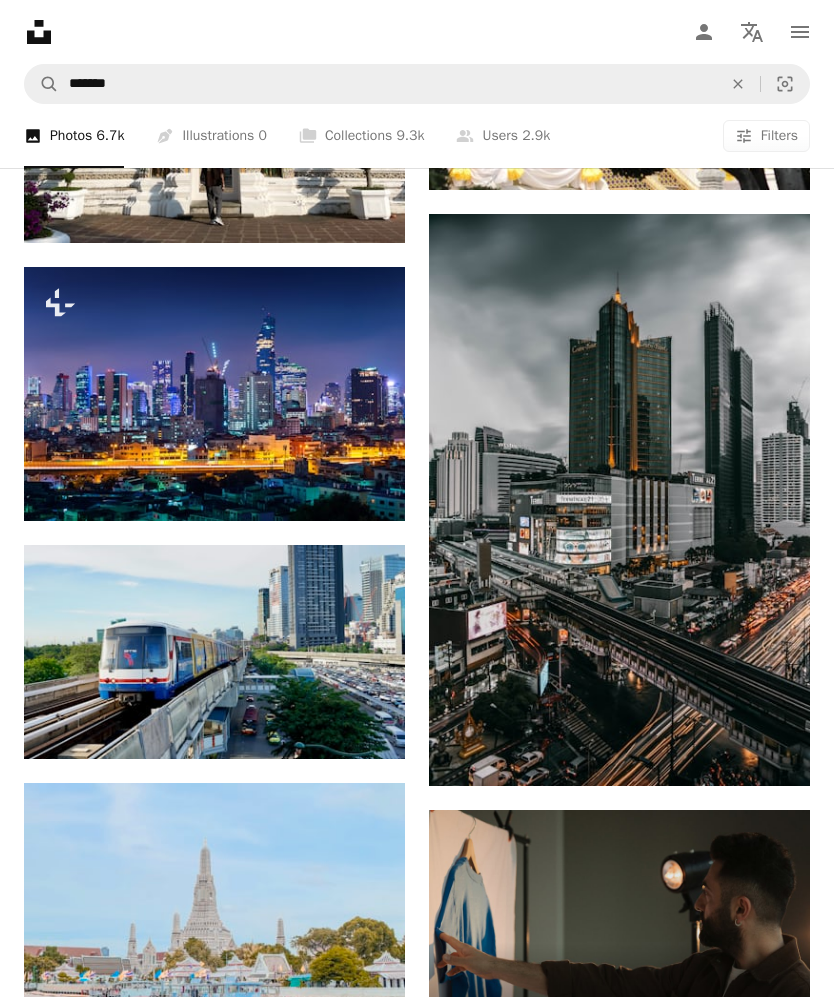 scroll, scrollTop: 9742, scrollLeft: 0, axis: vertical 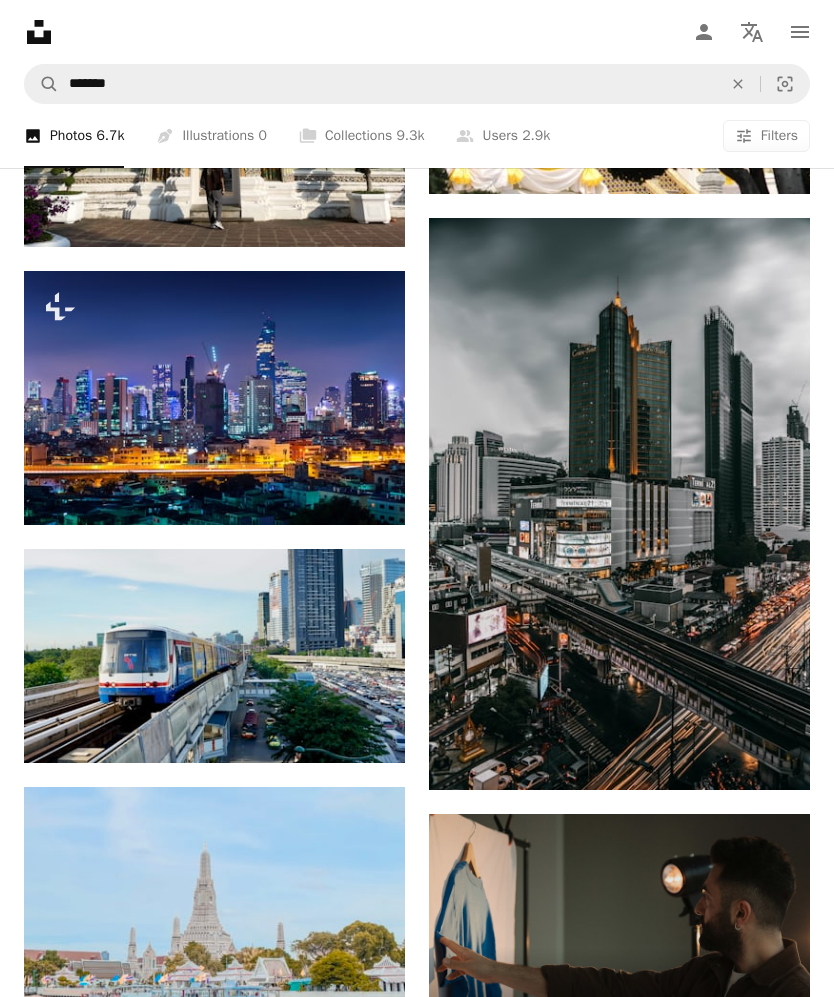click at bounding box center [619, 504] 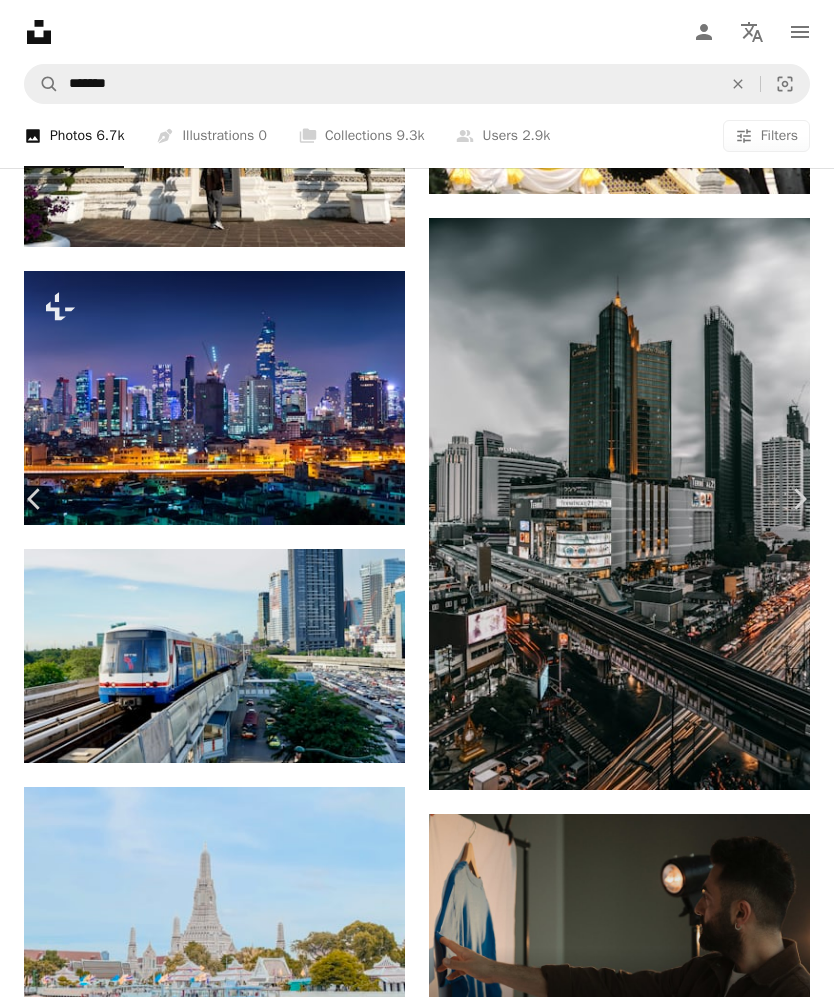 click on "An X shape" at bounding box center (20, 20) 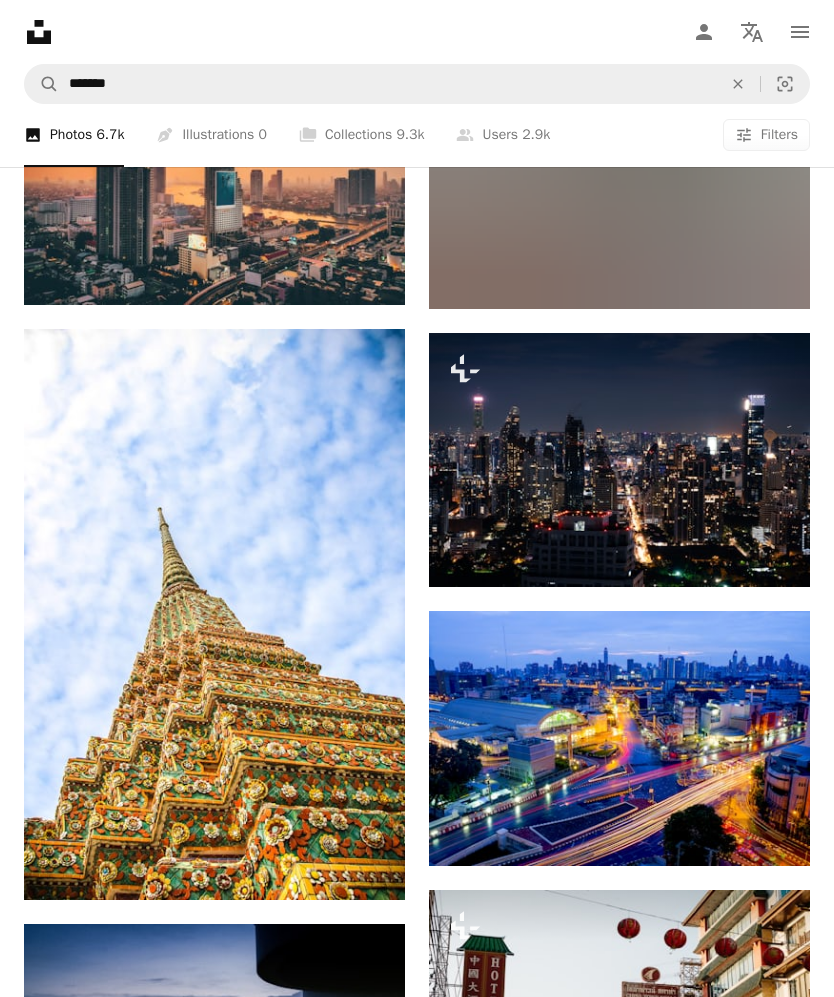 scroll, scrollTop: 11623, scrollLeft: 0, axis: vertical 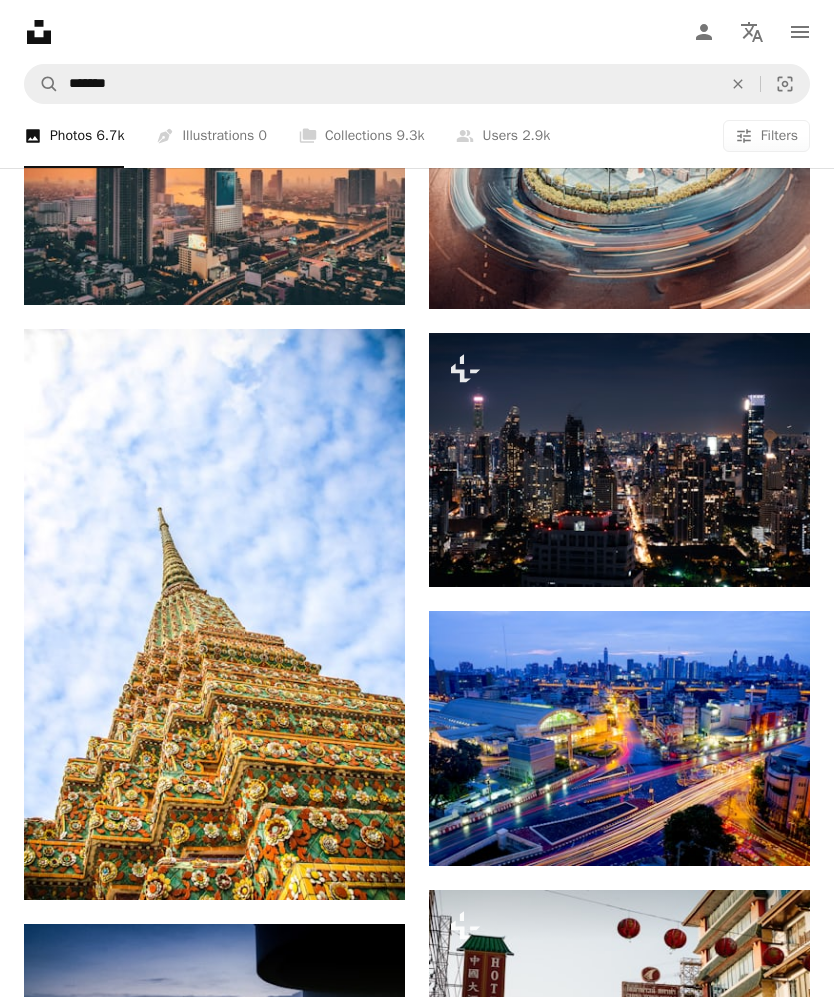 click at bounding box center [619, 738] 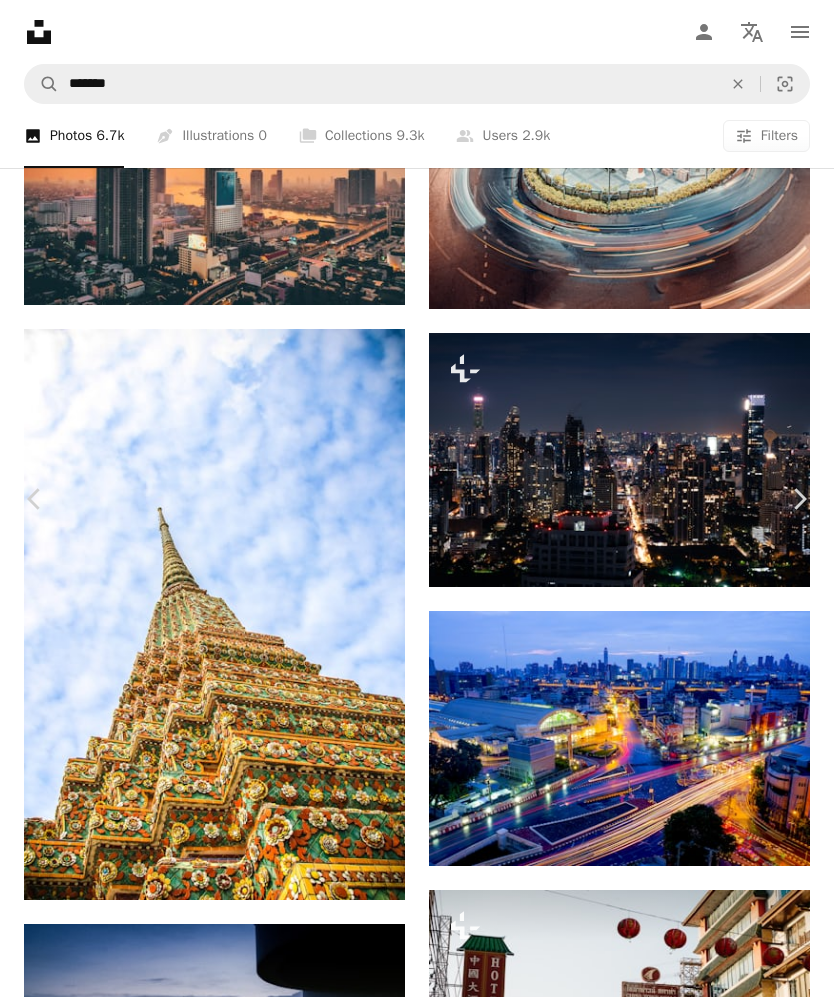 click on "An X shape" at bounding box center (20, 20) 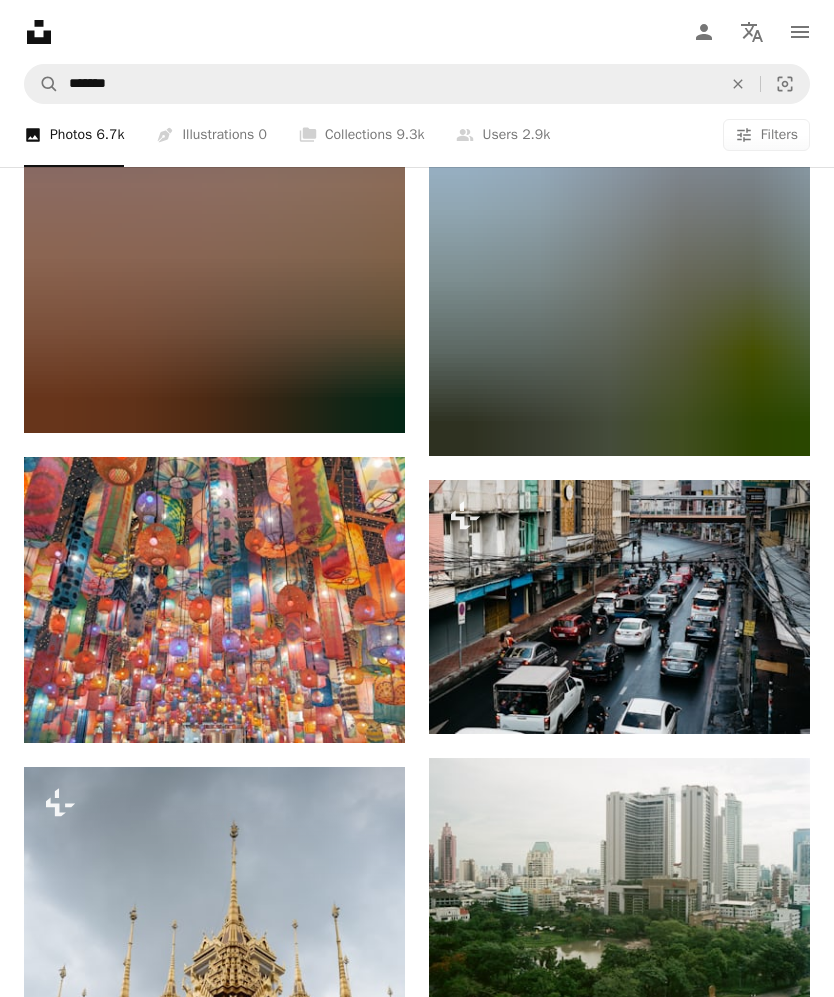 scroll, scrollTop: 15264, scrollLeft: 0, axis: vertical 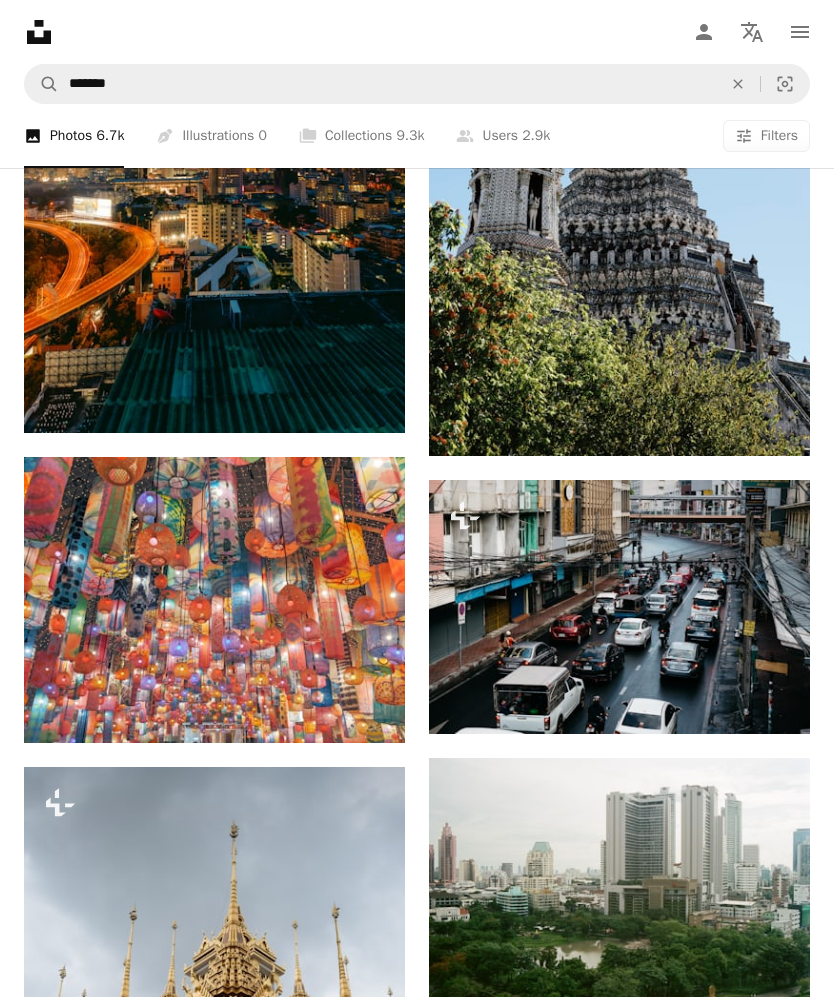 click at bounding box center [214, 600] 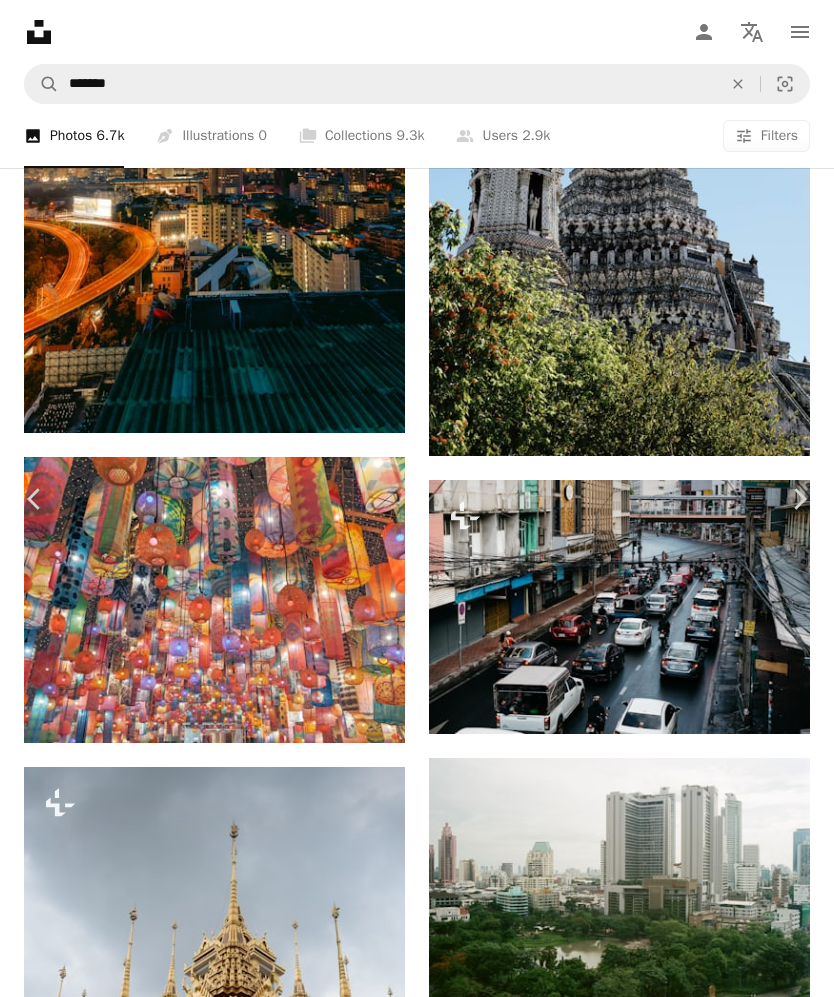 click on "An X shape" at bounding box center [20, 20] 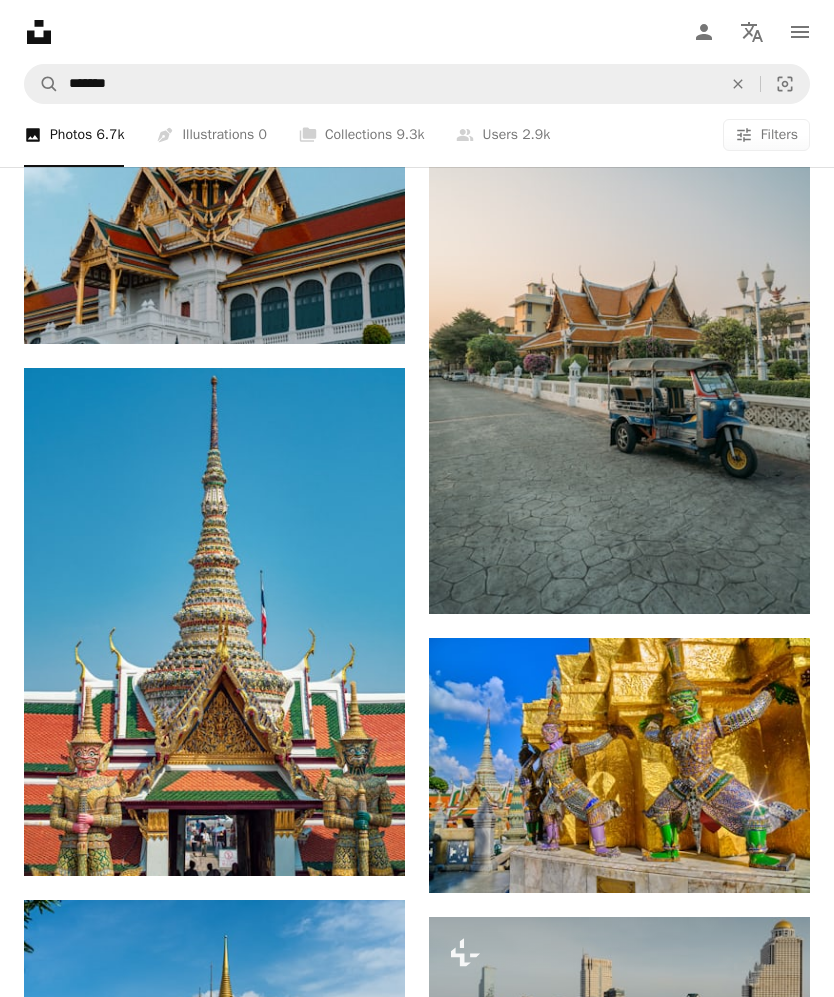 scroll, scrollTop: 17037, scrollLeft: 0, axis: vertical 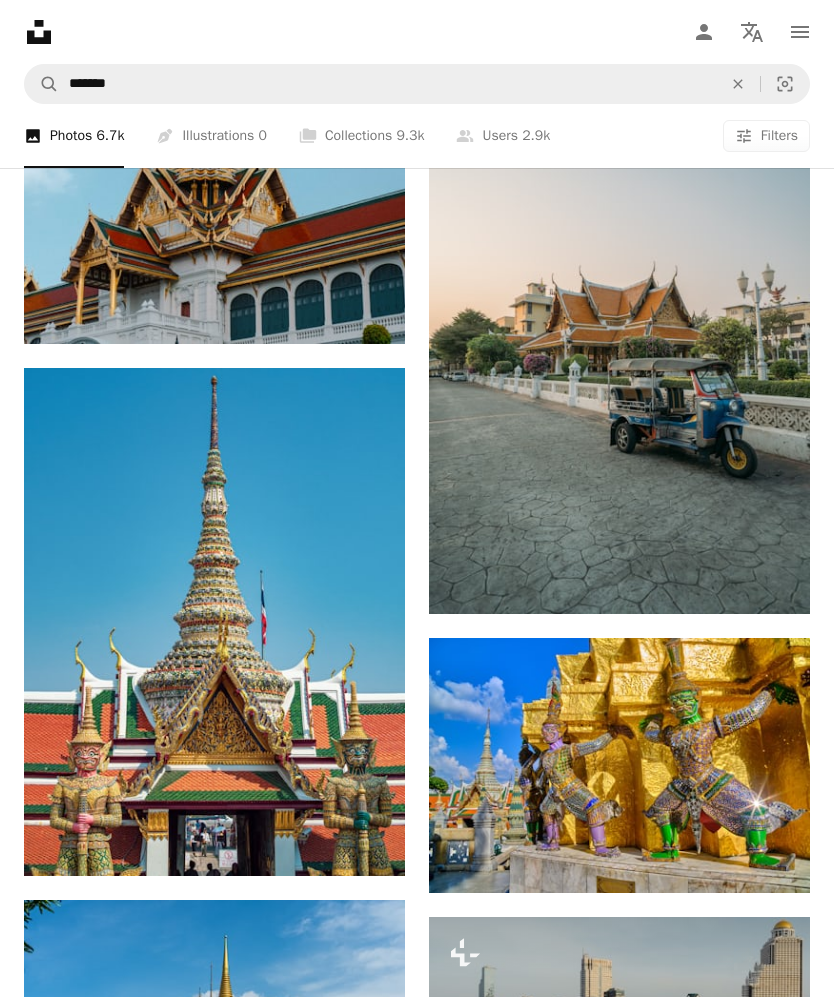 click at bounding box center [619, 765] 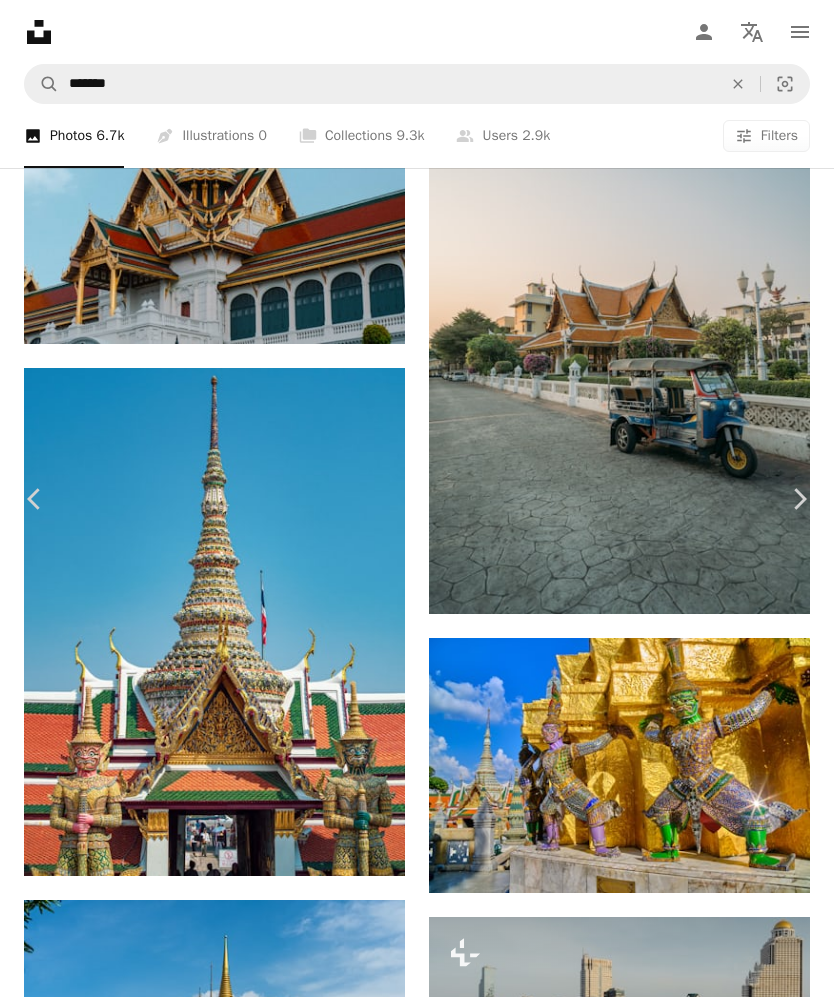click on "An X shape" at bounding box center (20, 20) 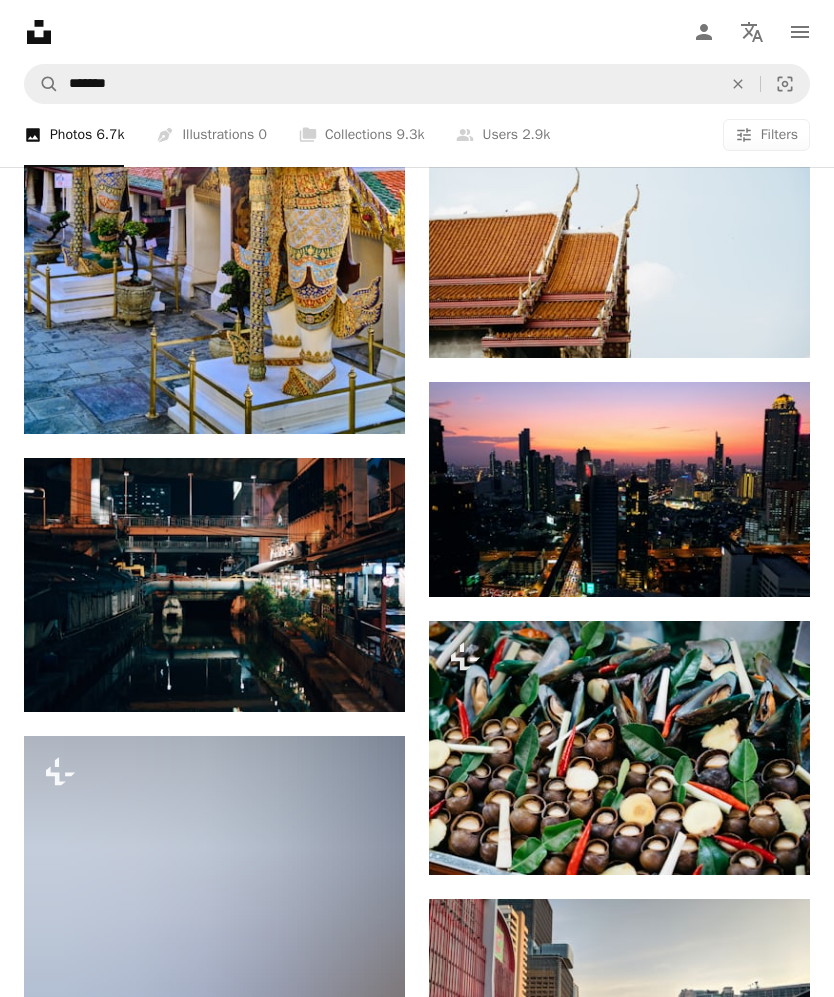 scroll, scrollTop: 19504, scrollLeft: 0, axis: vertical 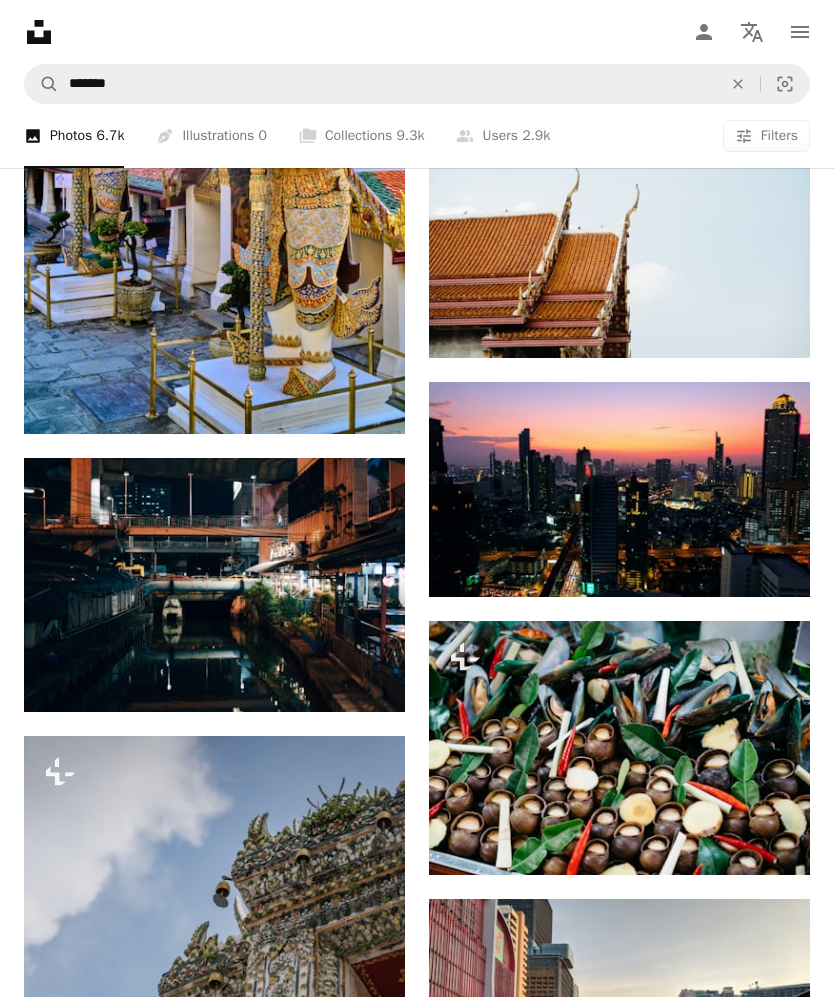 click at bounding box center (619, 489) 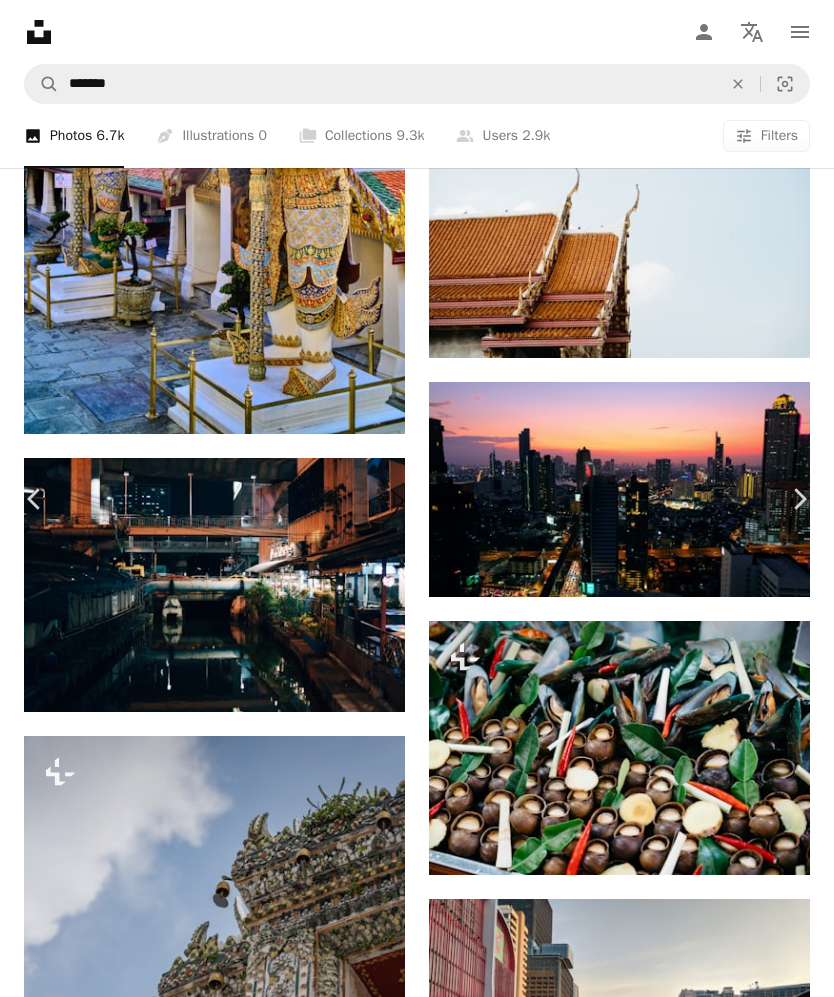 click on "An X shape" at bounding box center [20, 20] 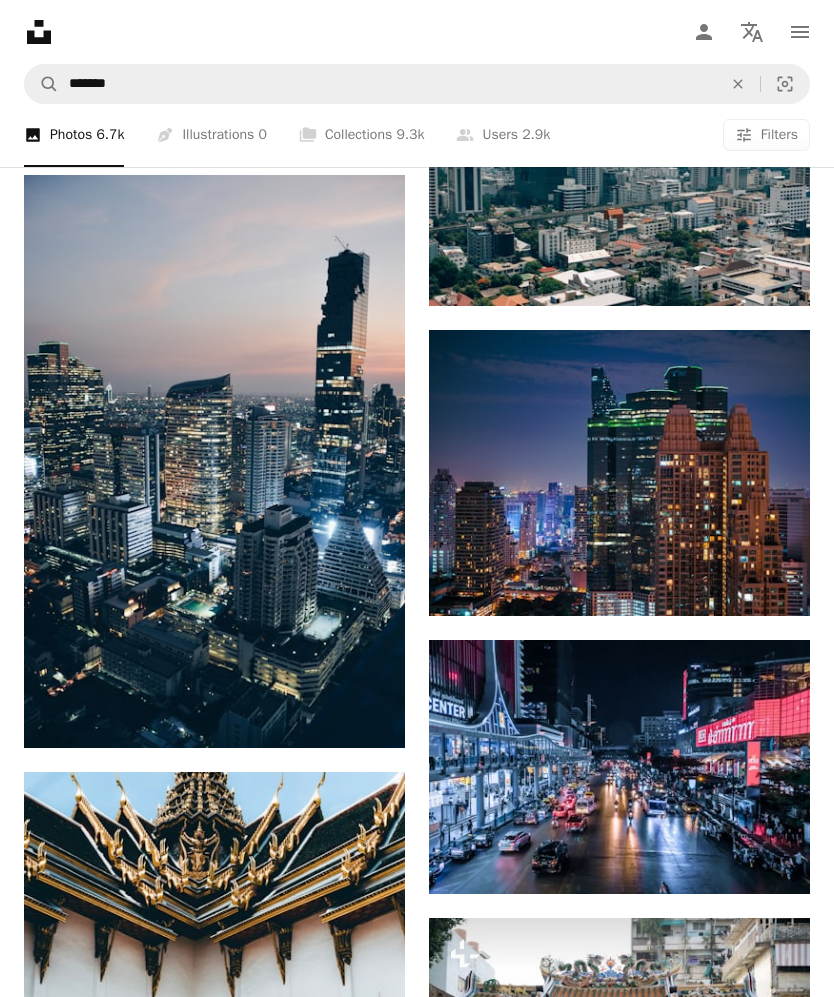 scroll, scrollTop: 20661, scrollLeft: 0, axis: vertical 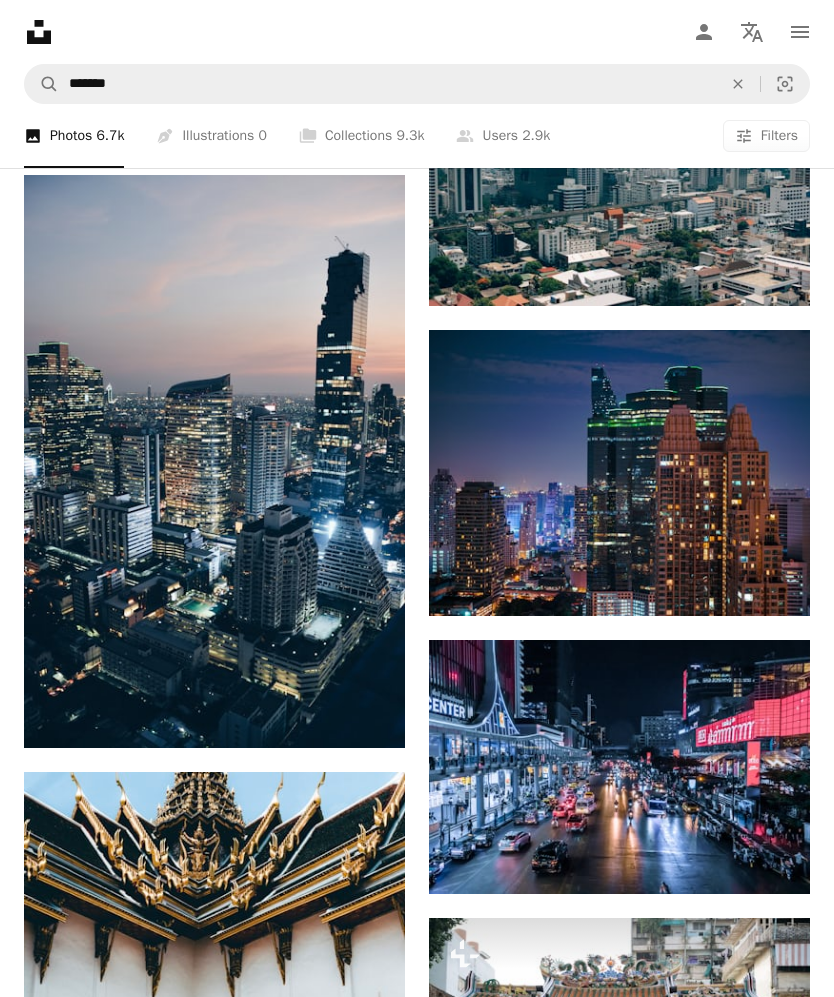 click at bounding box center (619, 767) 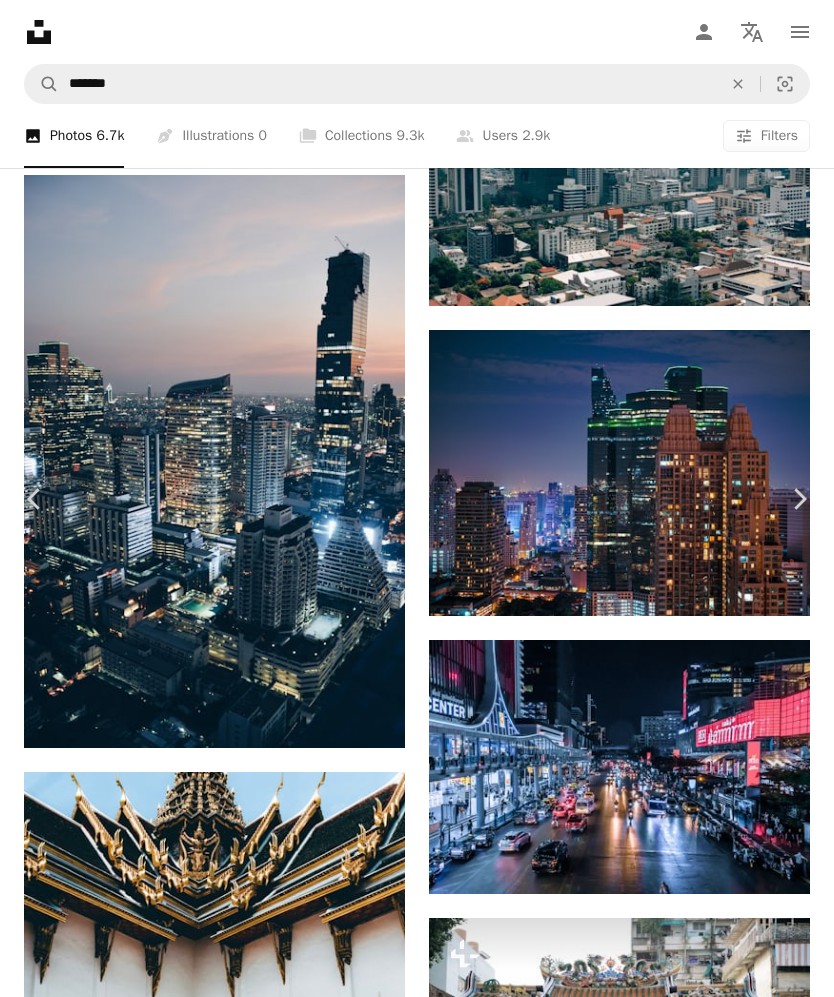 click on "An X shape" at bounding box center [20, 20] 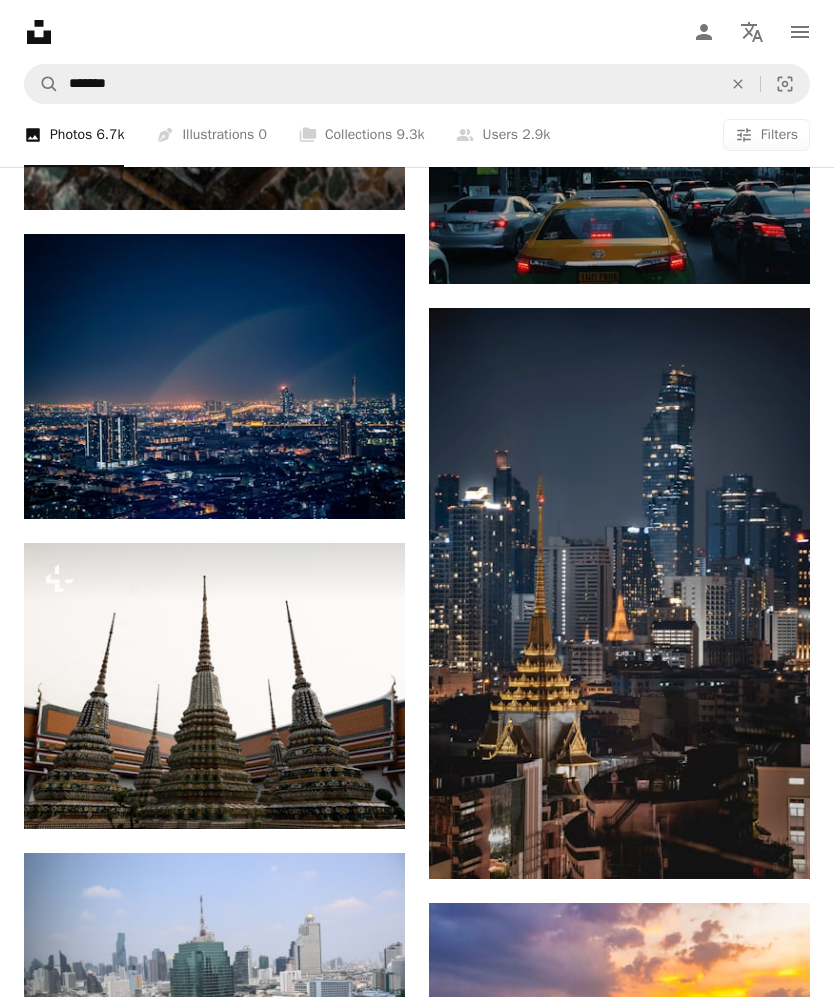 scroll, scrollTop: 30596, scrollLeft: 0, axis: vertical 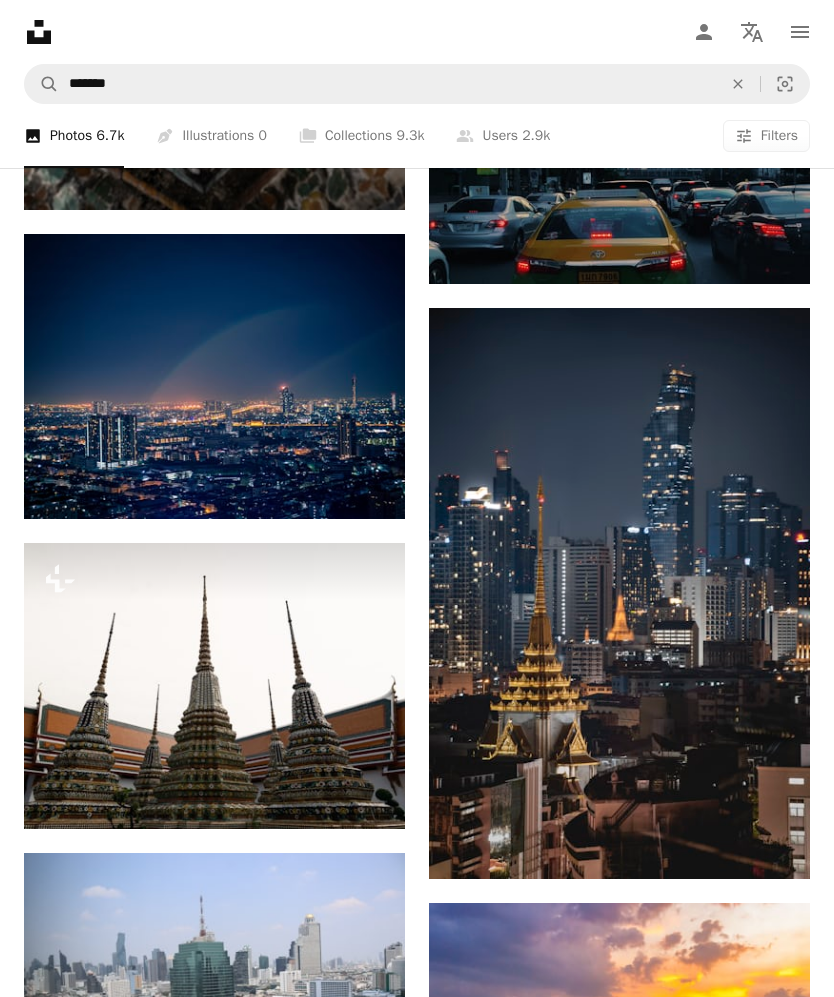 click at bounding box center [214, 377] 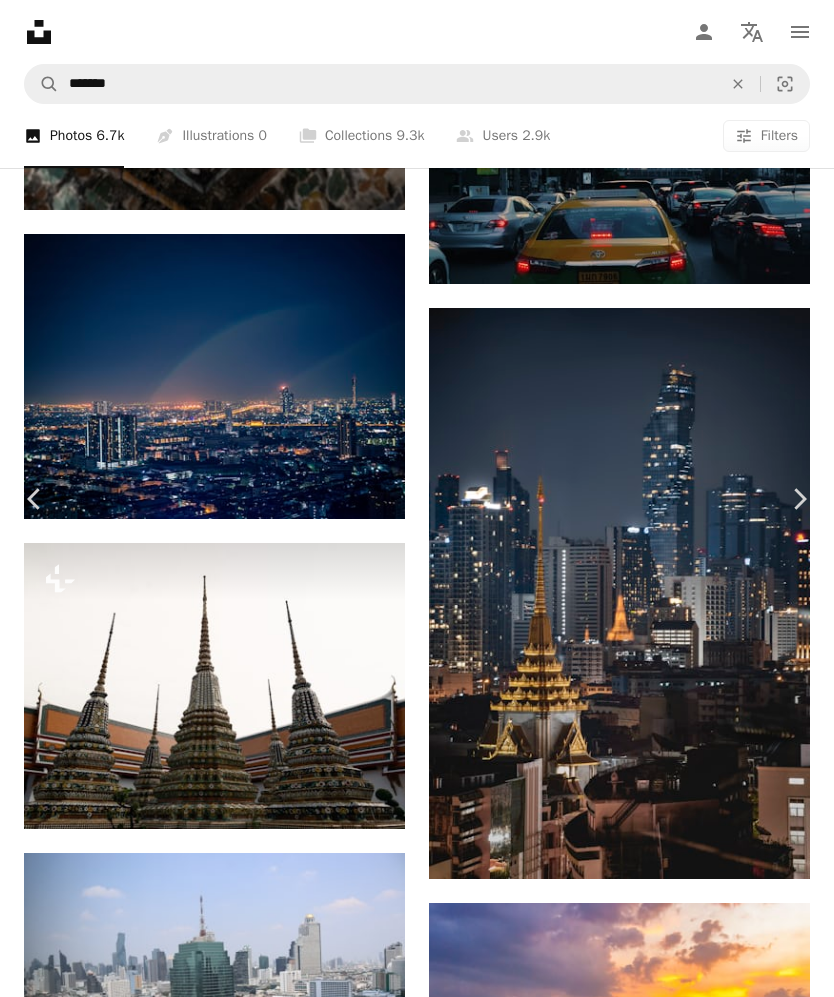 click on "An X shape" at bounding box center (20, 20) 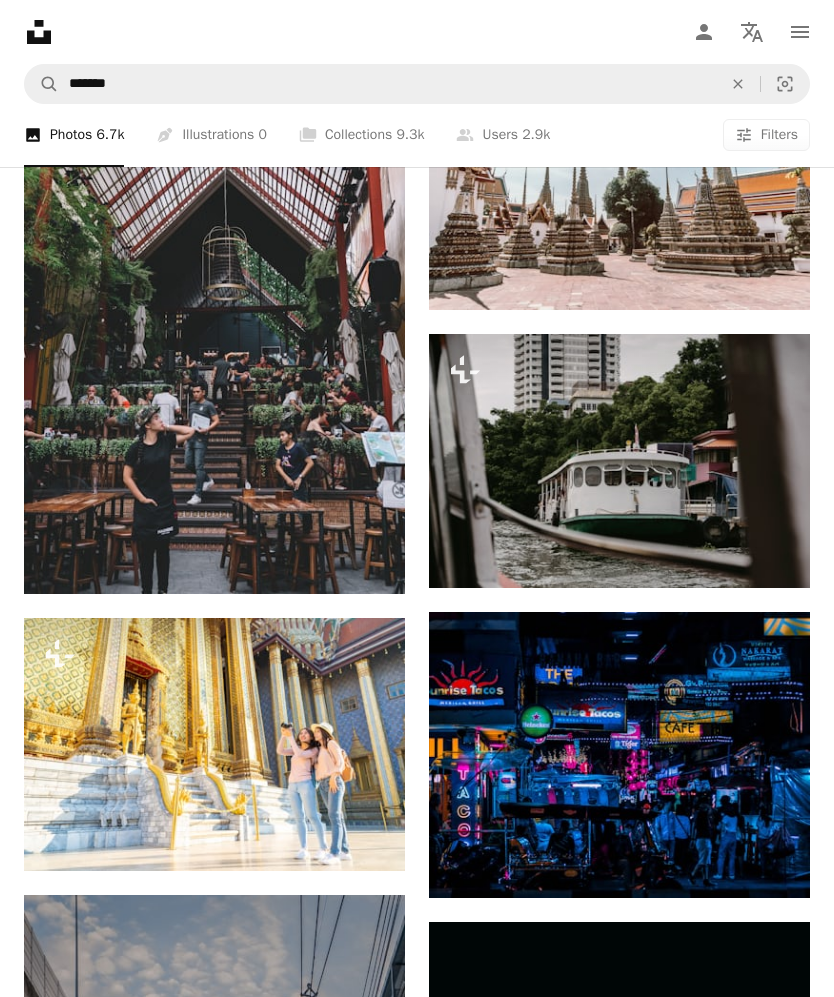scroll, scrollTop: 32127, scrollLeft: 0, axis: vertical 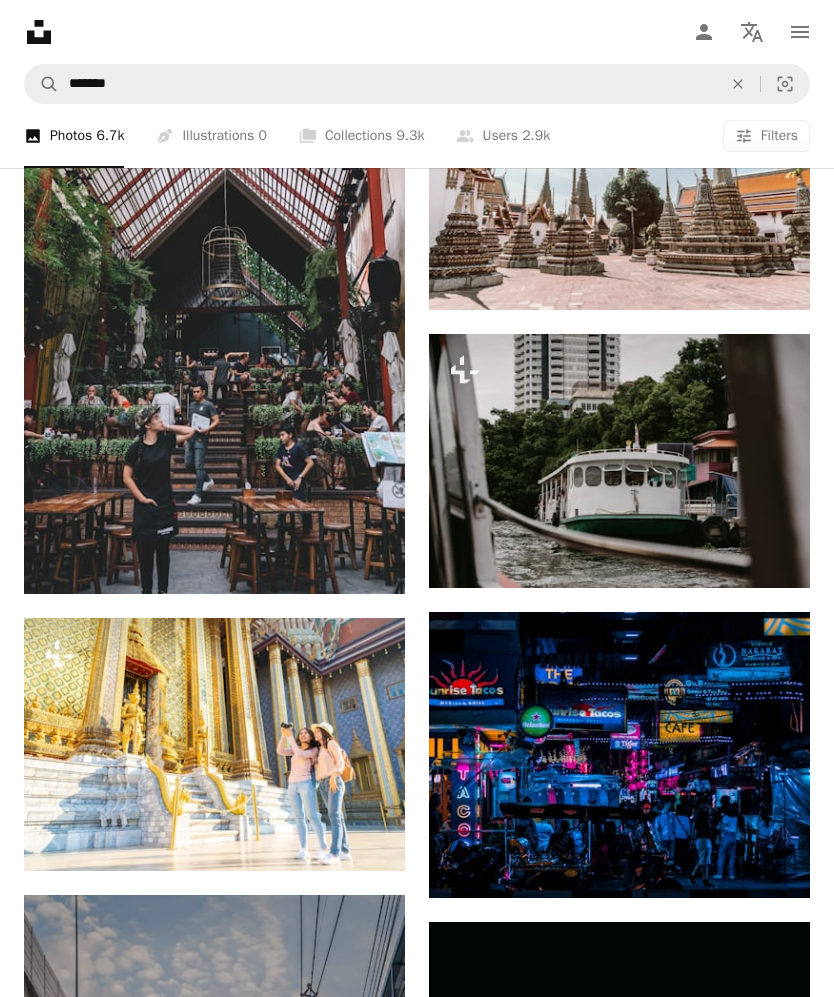 click at bounding box center (619, 755) 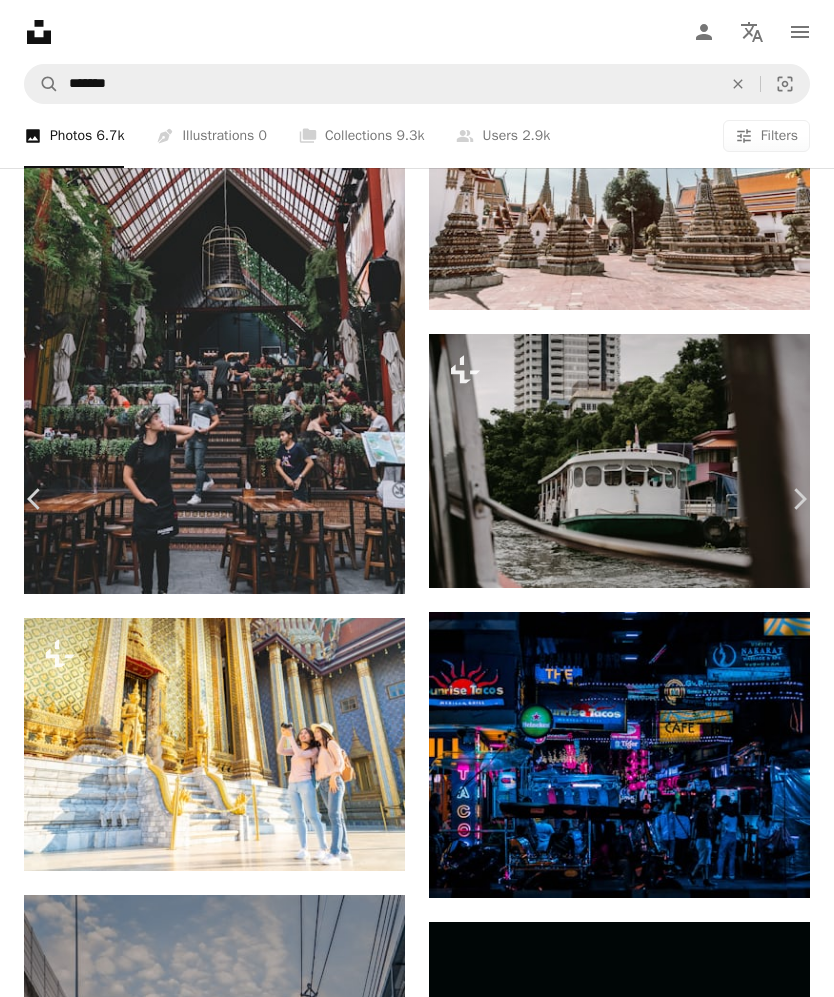 click on "An X shape" at bounding box center (20, 20) 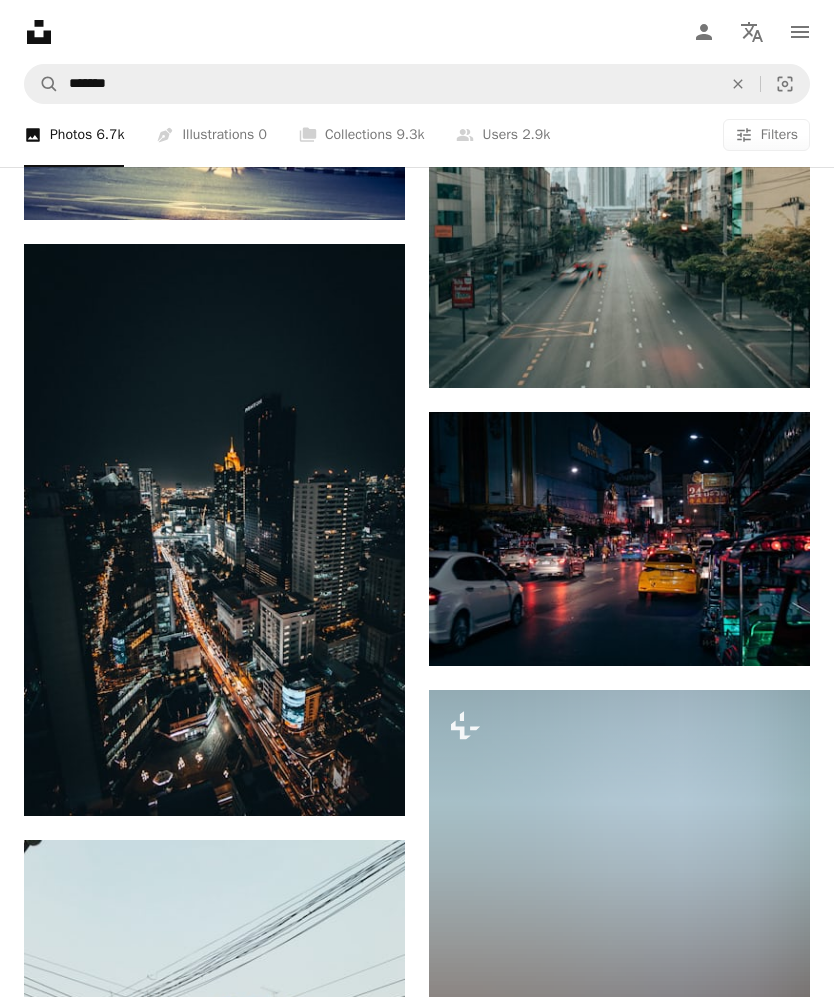scroll, scrollTop: 41724, scrollLeft: 0, axis: vertical 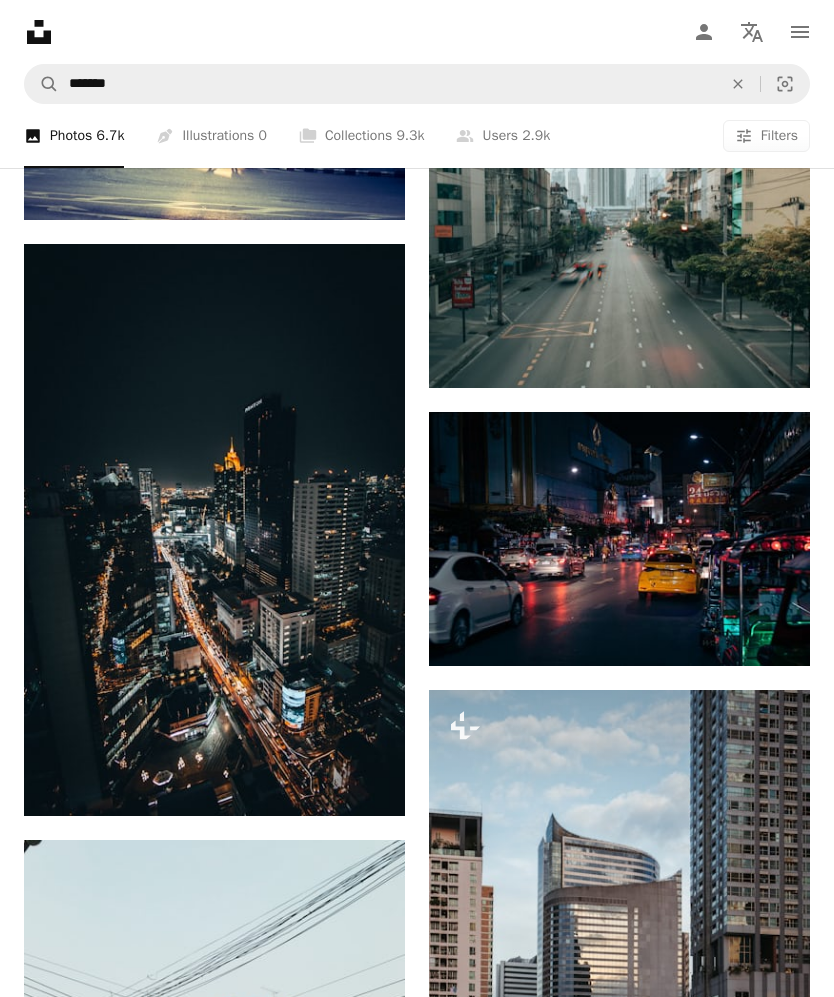 click at bounding box center (619, 539) 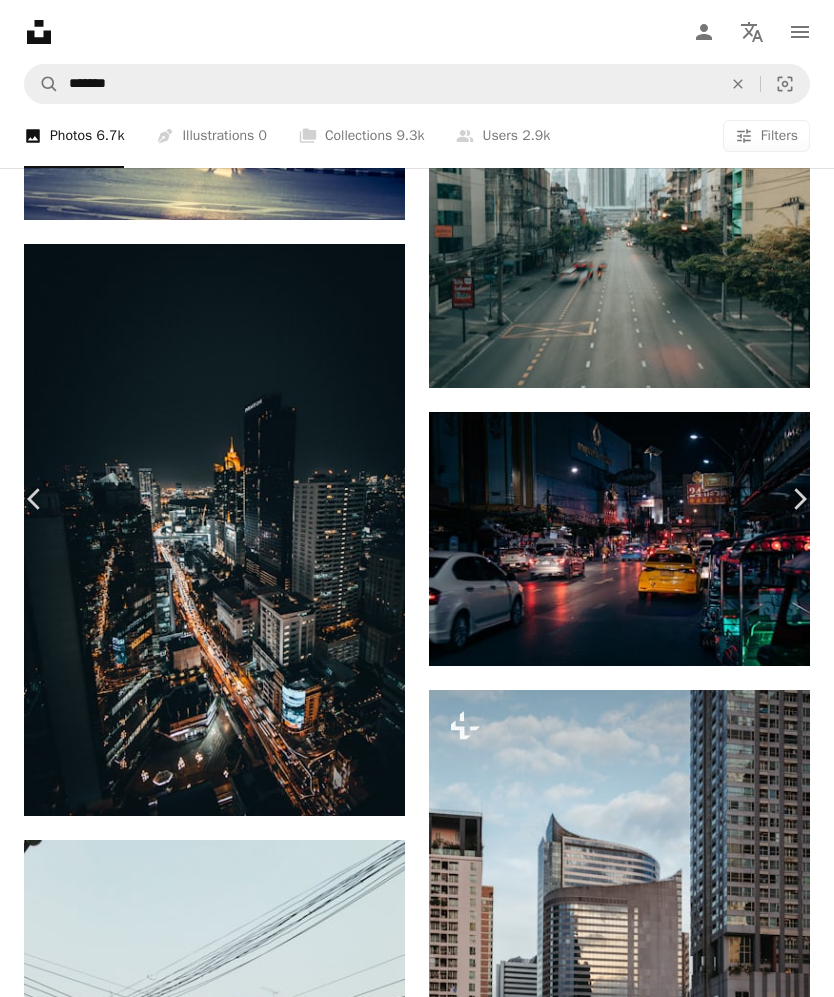 click on "An X shape" at bounding box center [20, 20] 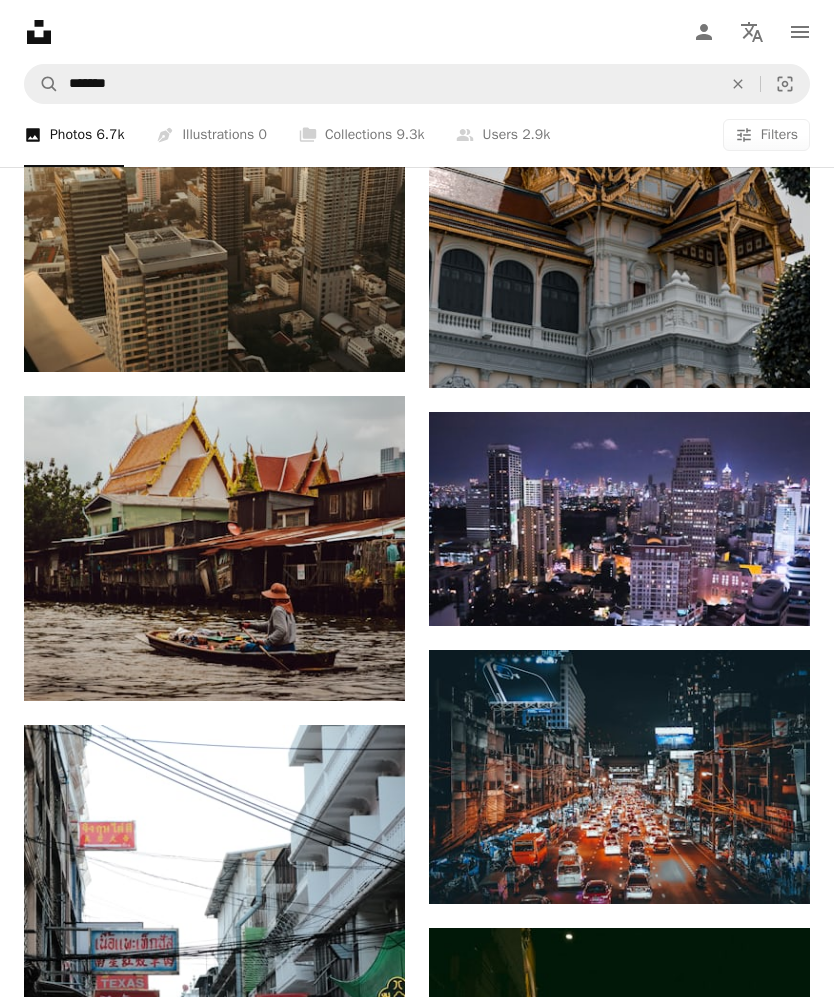 scroll, scrollTop: 52182, scrollLeft: 0, axis: vertical 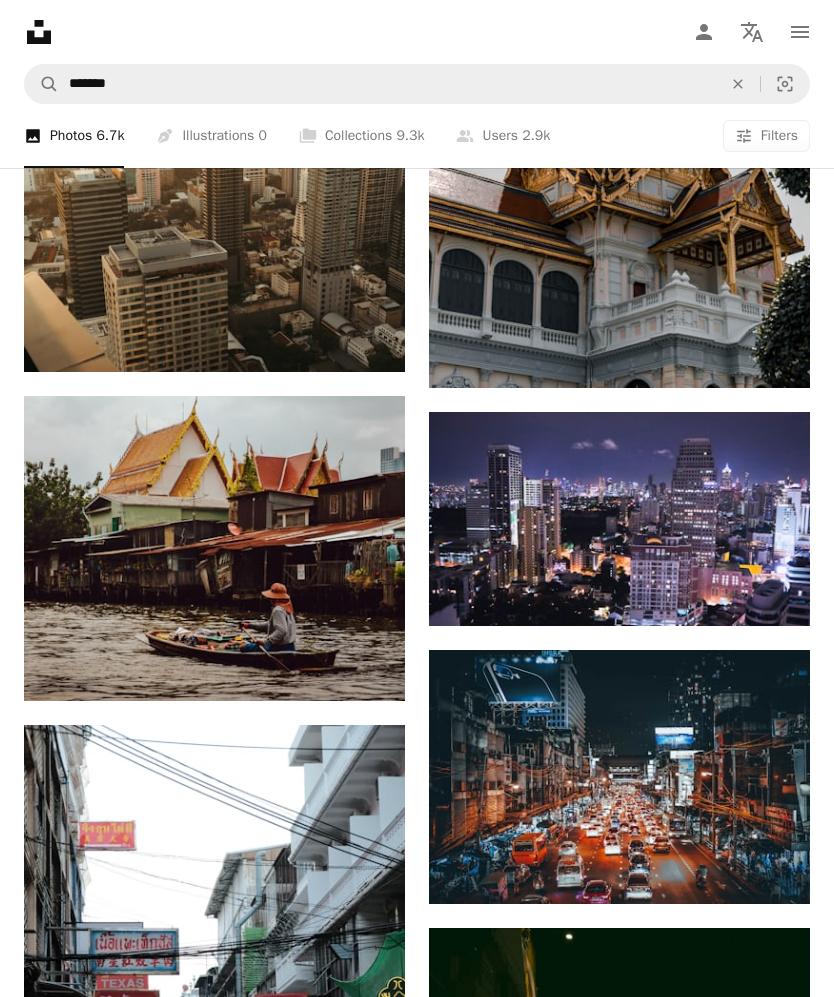click at bounding box center (619, 519) 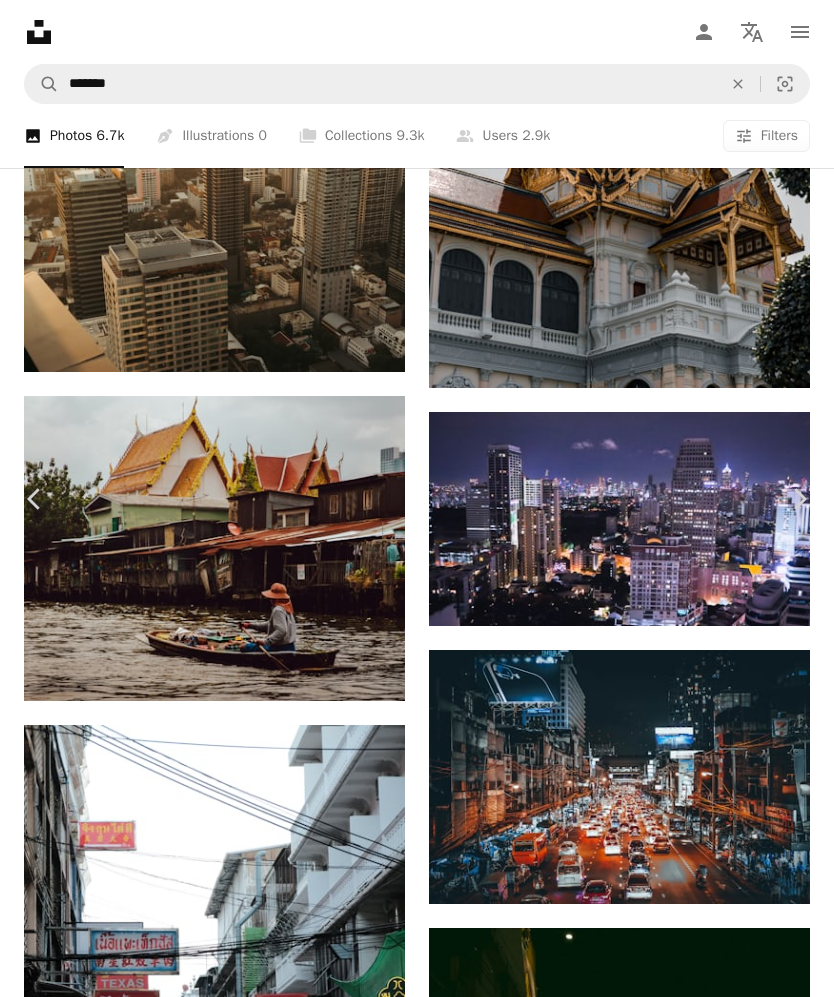 click on "An X shape" at bounding box center [20, 20] 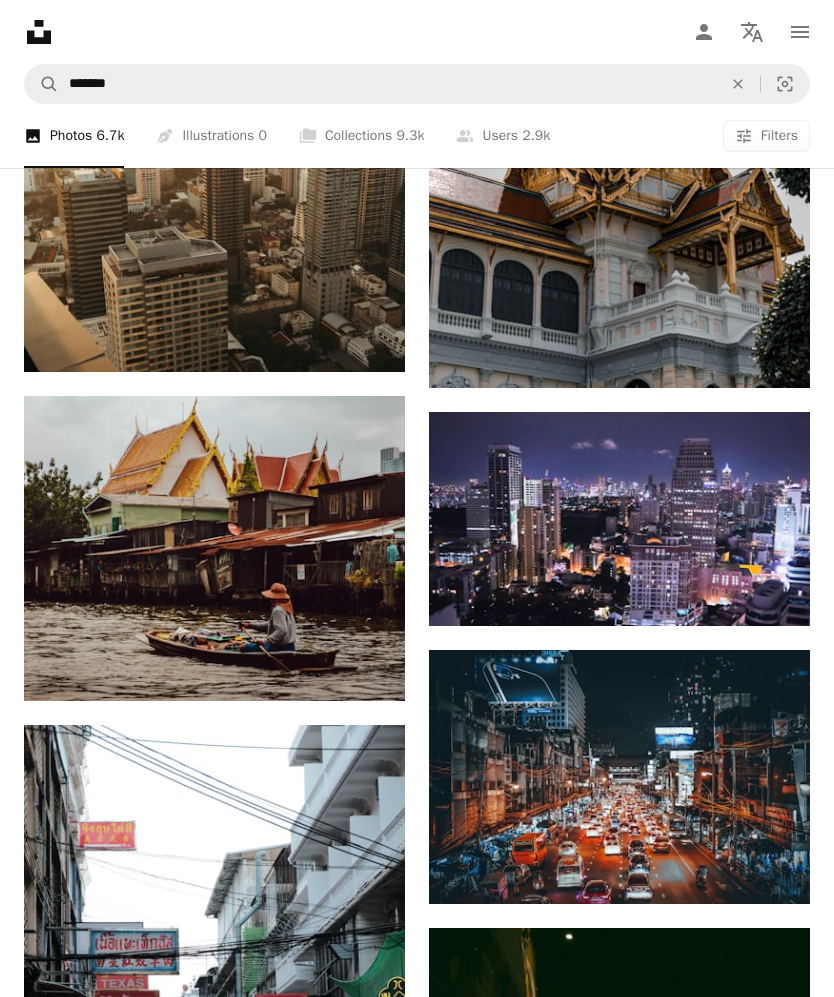 click at bounding box center [619, 777] 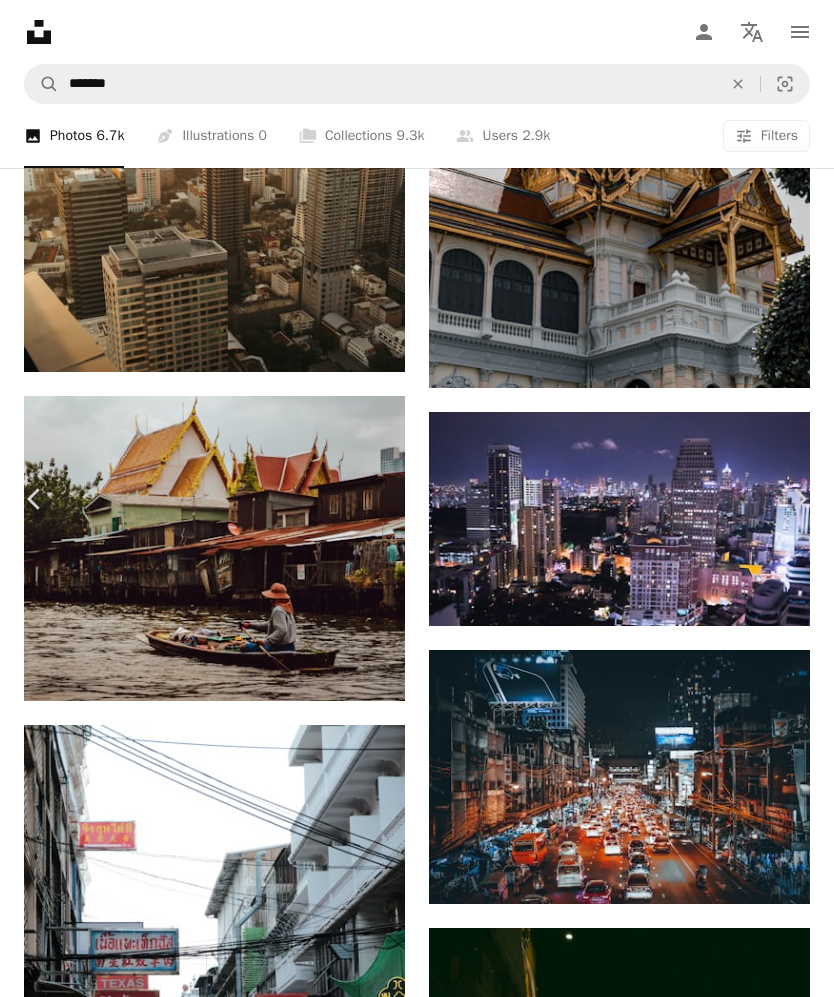 click on "An X shape" at bounding box center [20, 20] 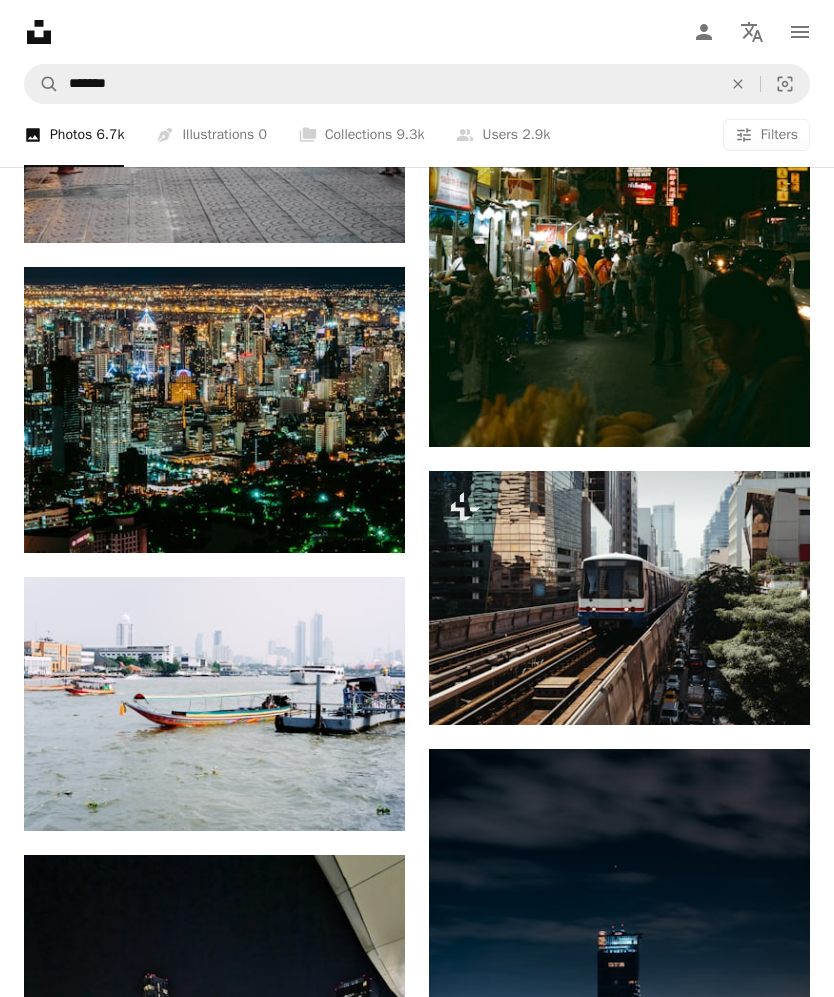 scroll, scrollTop: 53235, scrollLeft: 0, axis: vertical 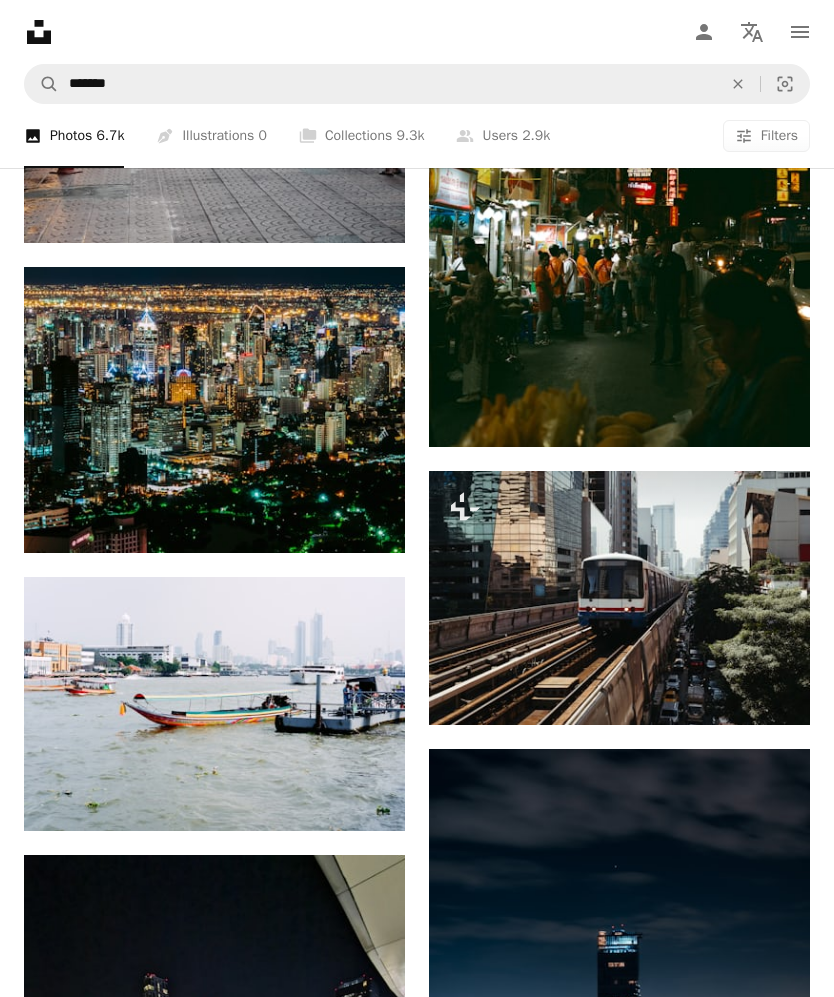 click at bounding box center (214, 410) 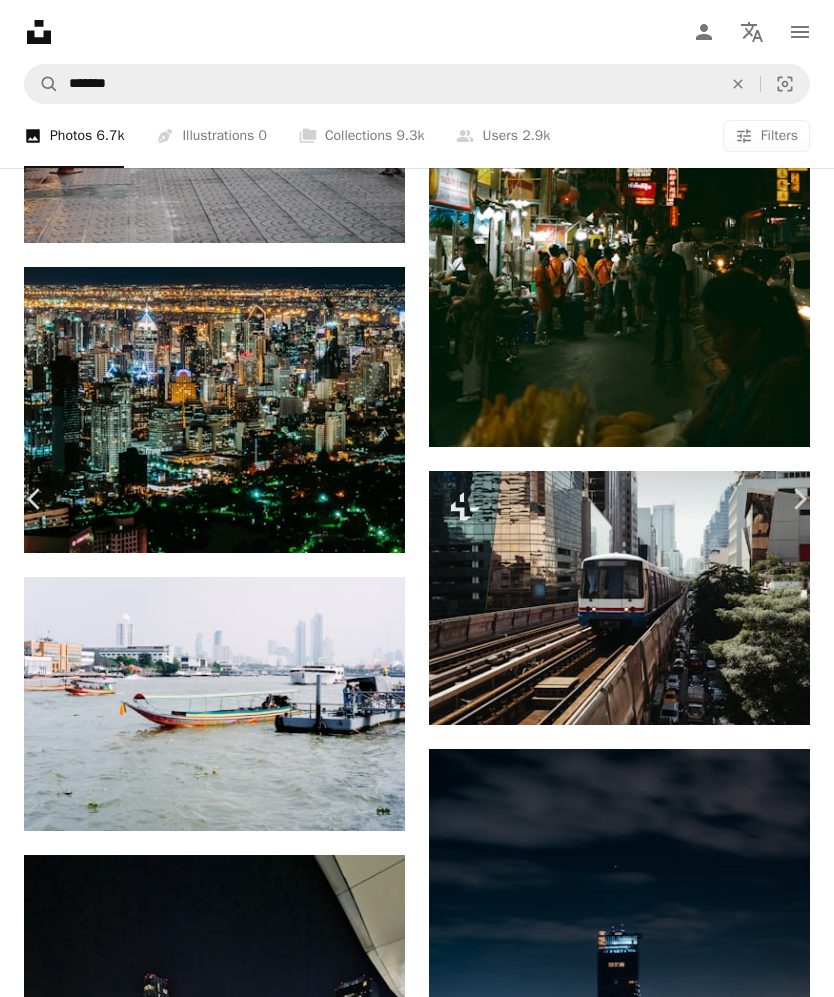 click on "An X shape" at bounding box center [20, 20] 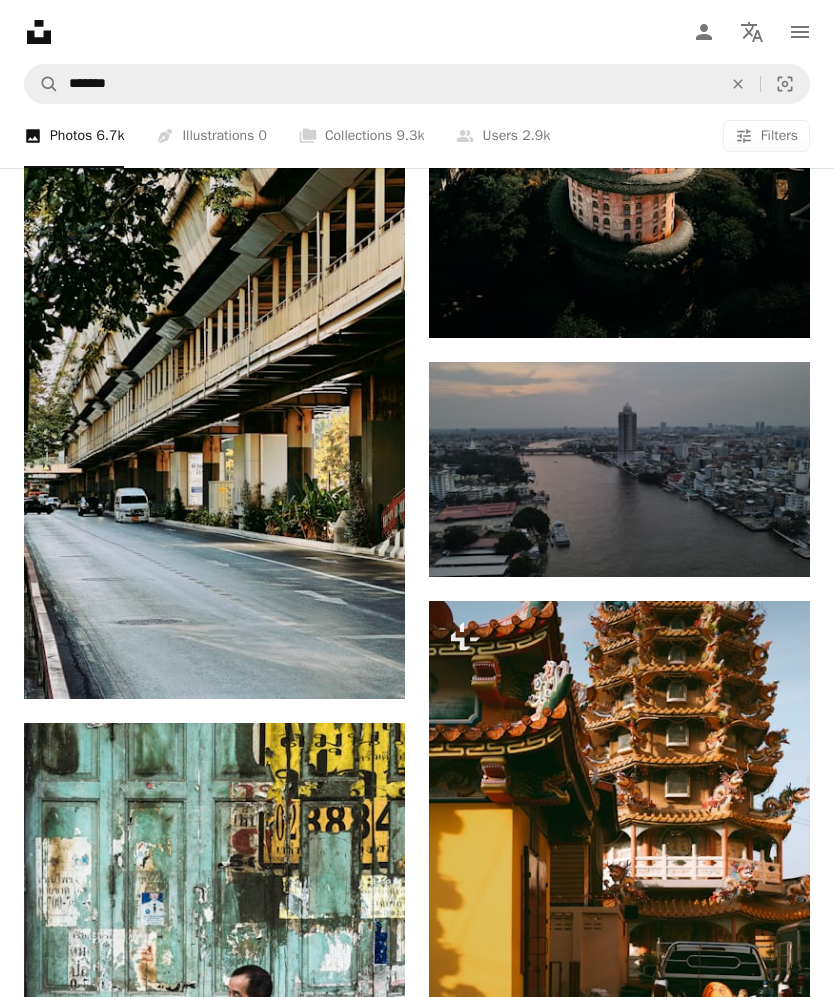 scroll, scrollTop: 85351, scrollLeft: 0, axis: vertical 